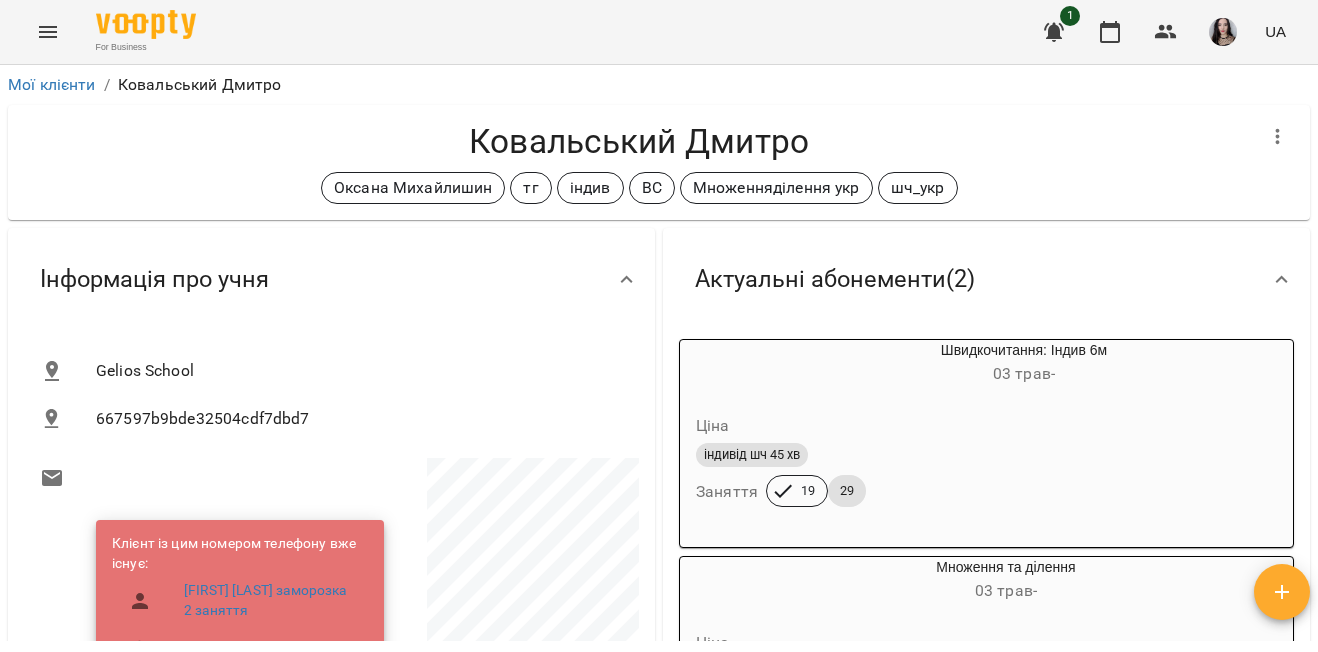 scroll, scrollTop: 0, scrollLeft: 0, axis: both 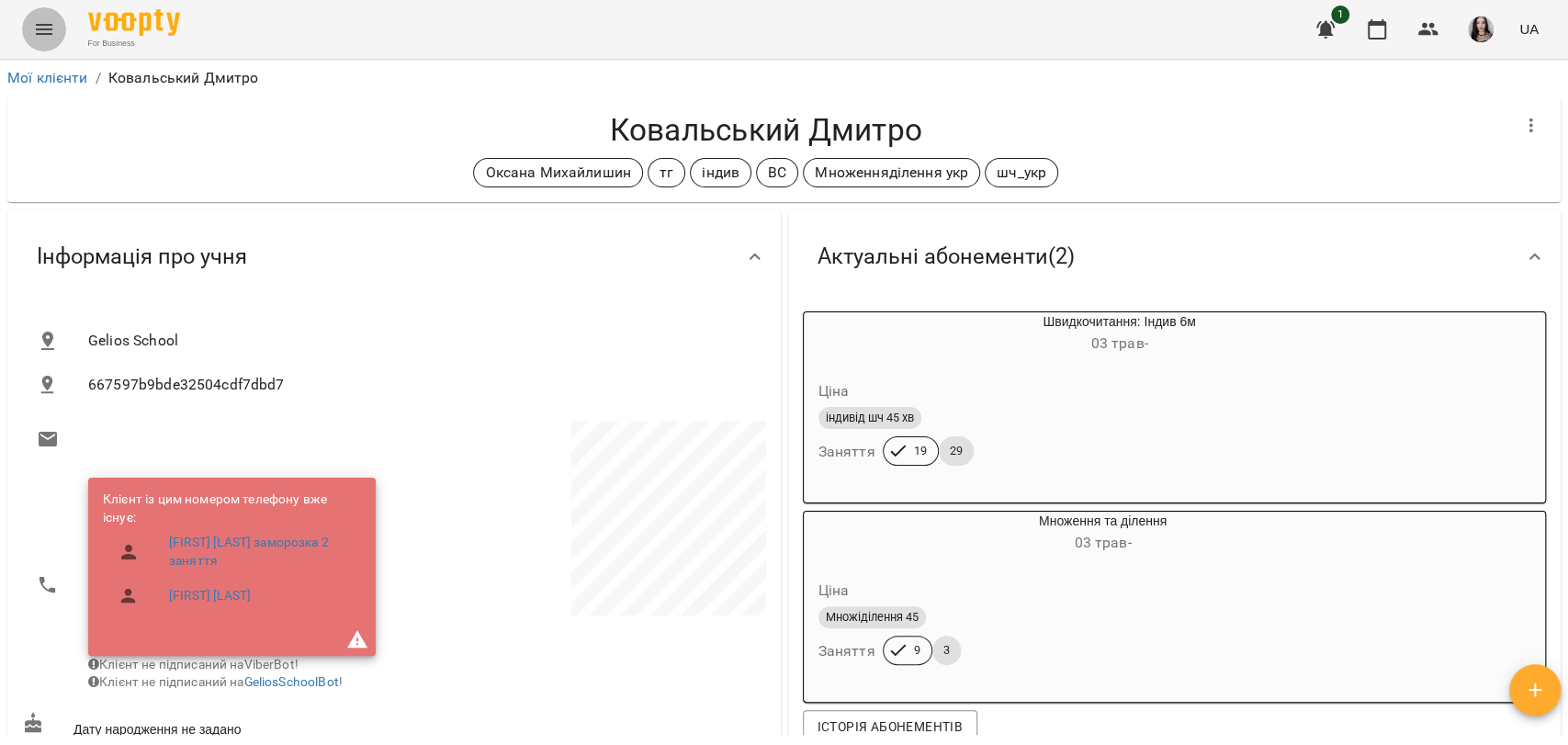 click 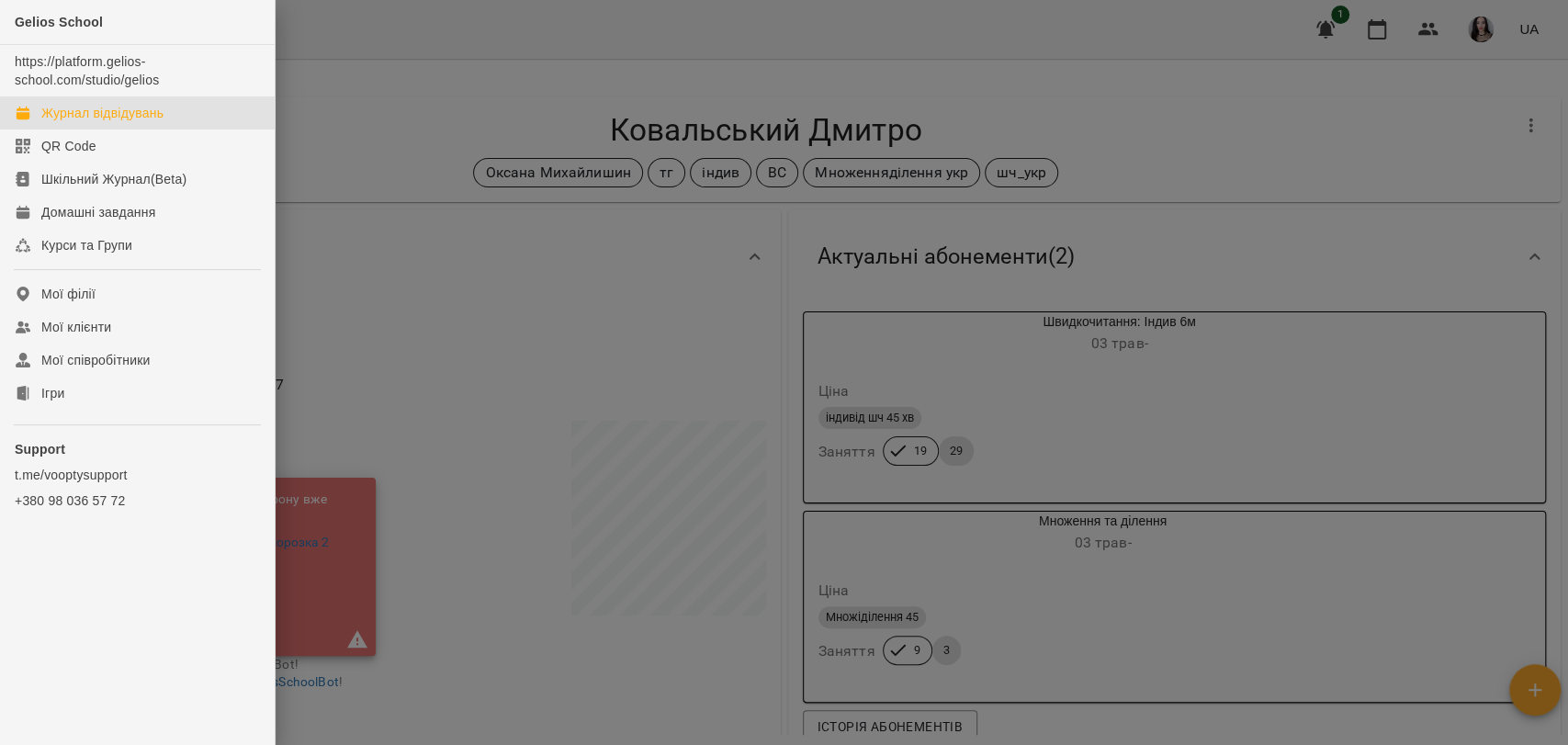 click on "Журнал відвідувань" at bounding box center [102, 113] 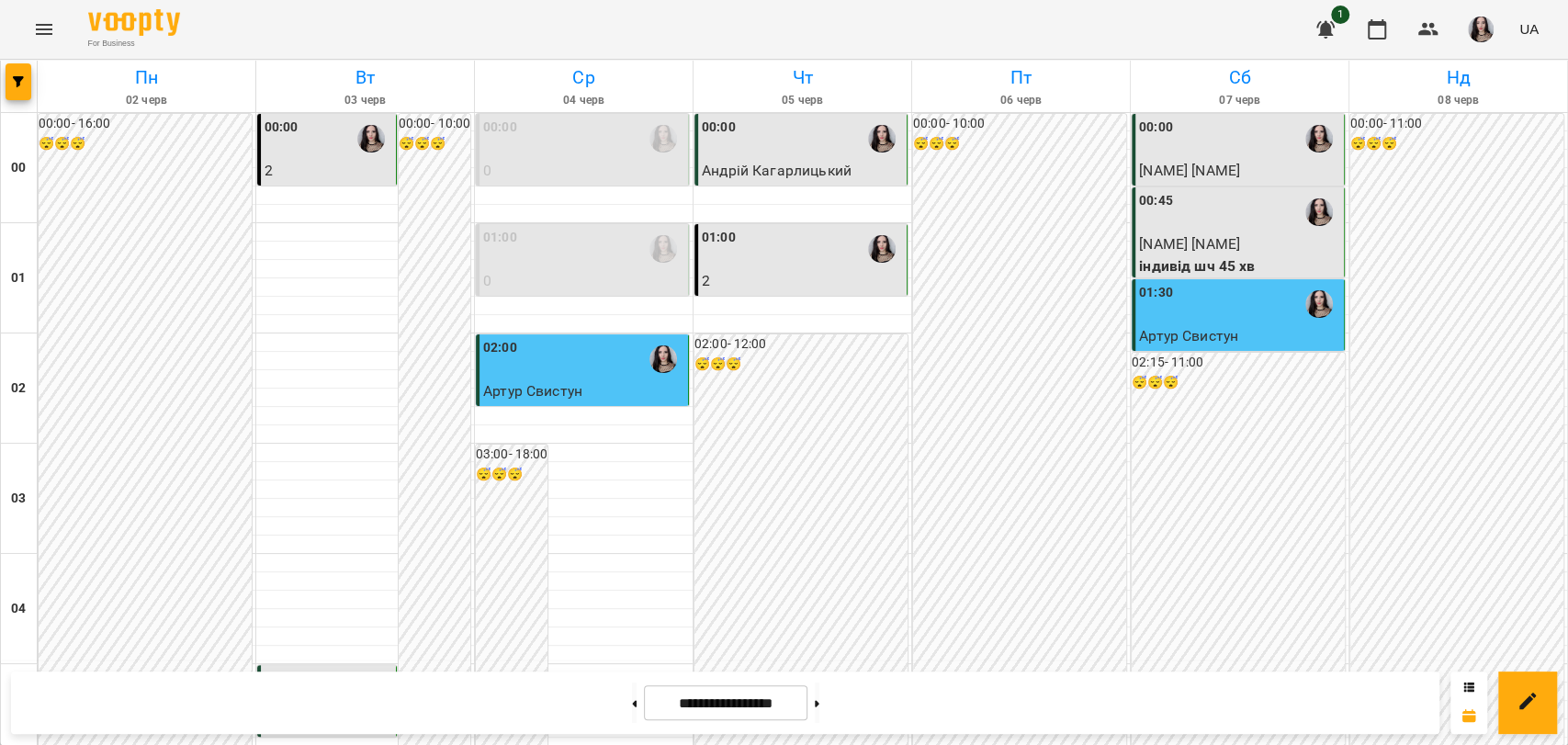 scroll, scrollTop: 2096, scrollLeft: 0, axis: vertical 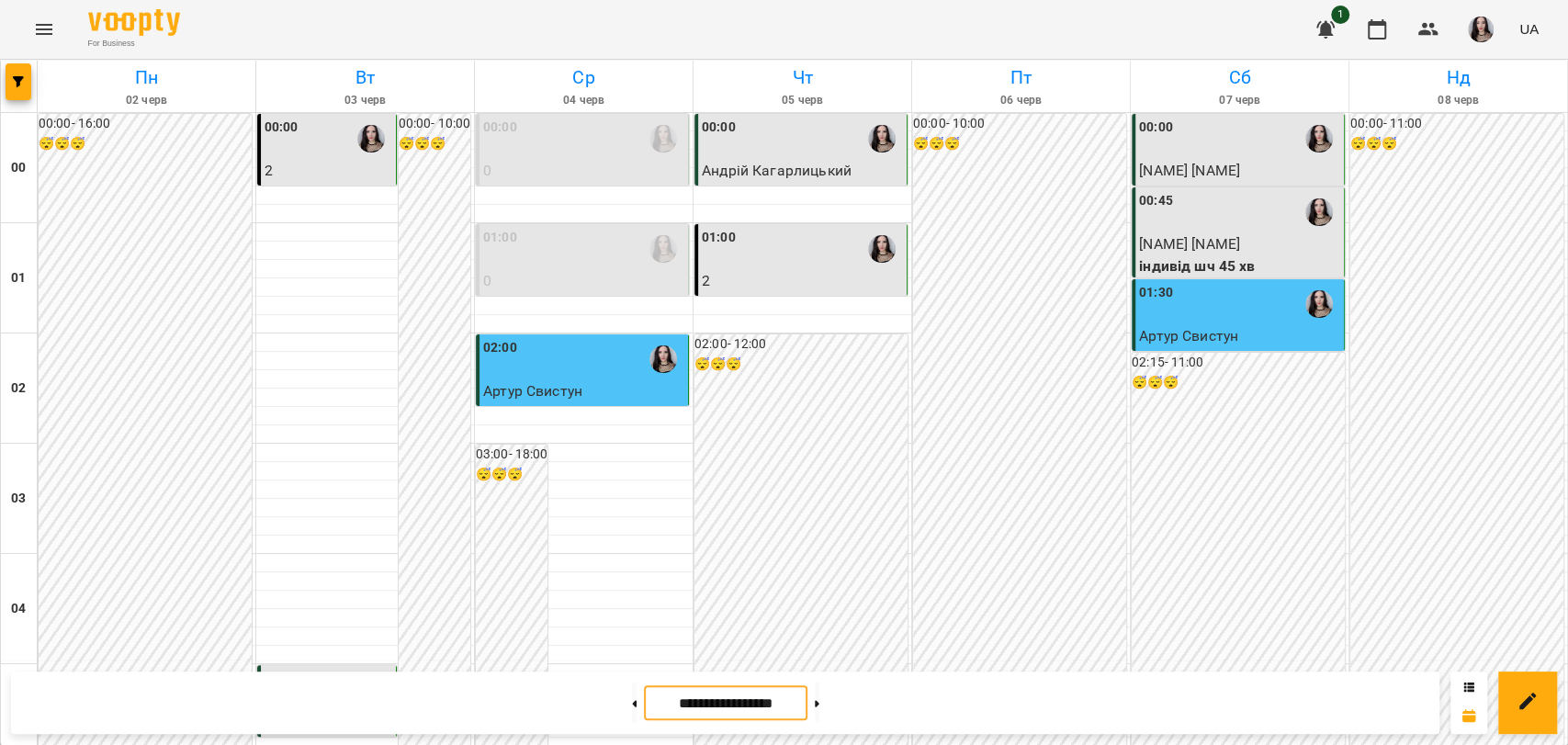 click on "**********" at bounding box center (726, 703) 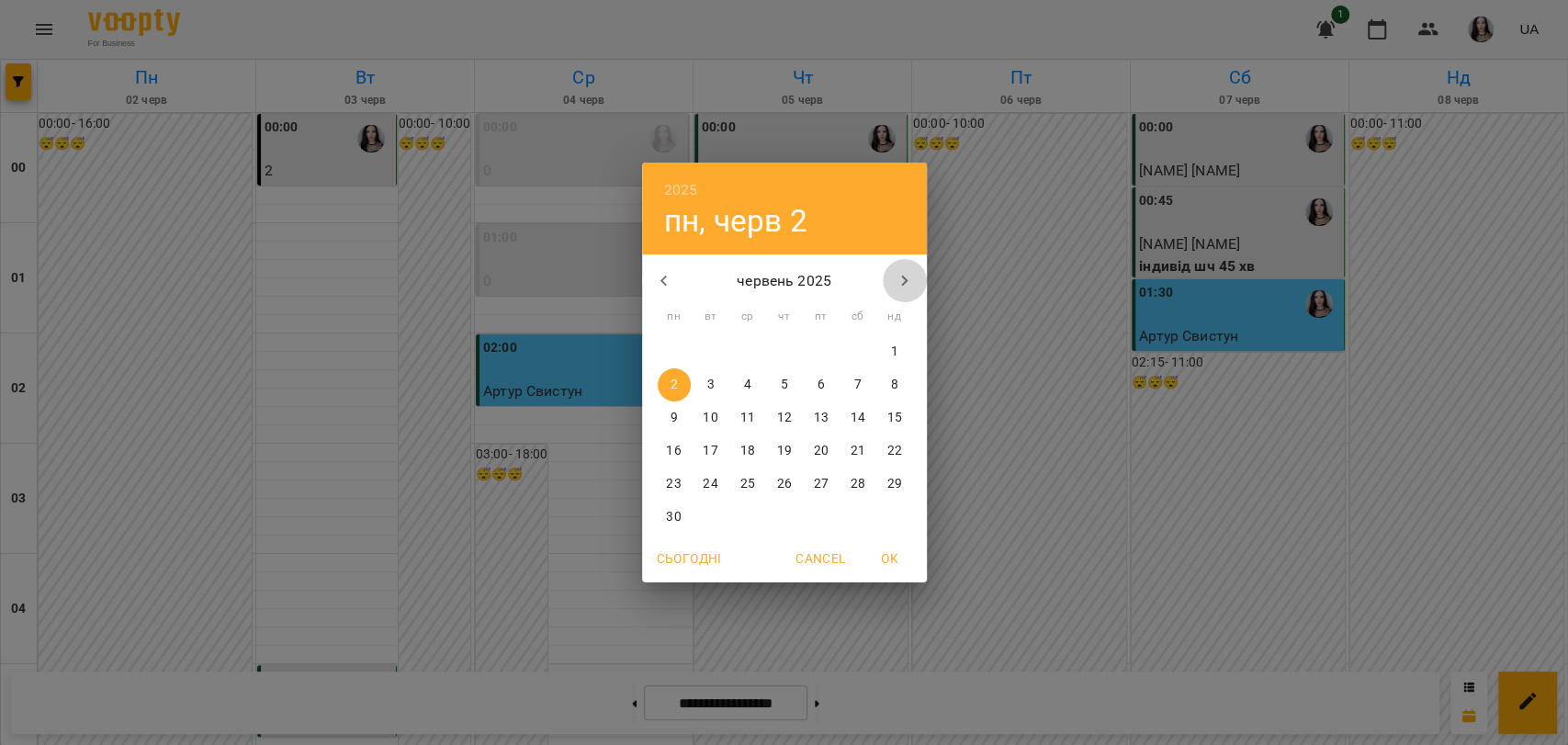 click 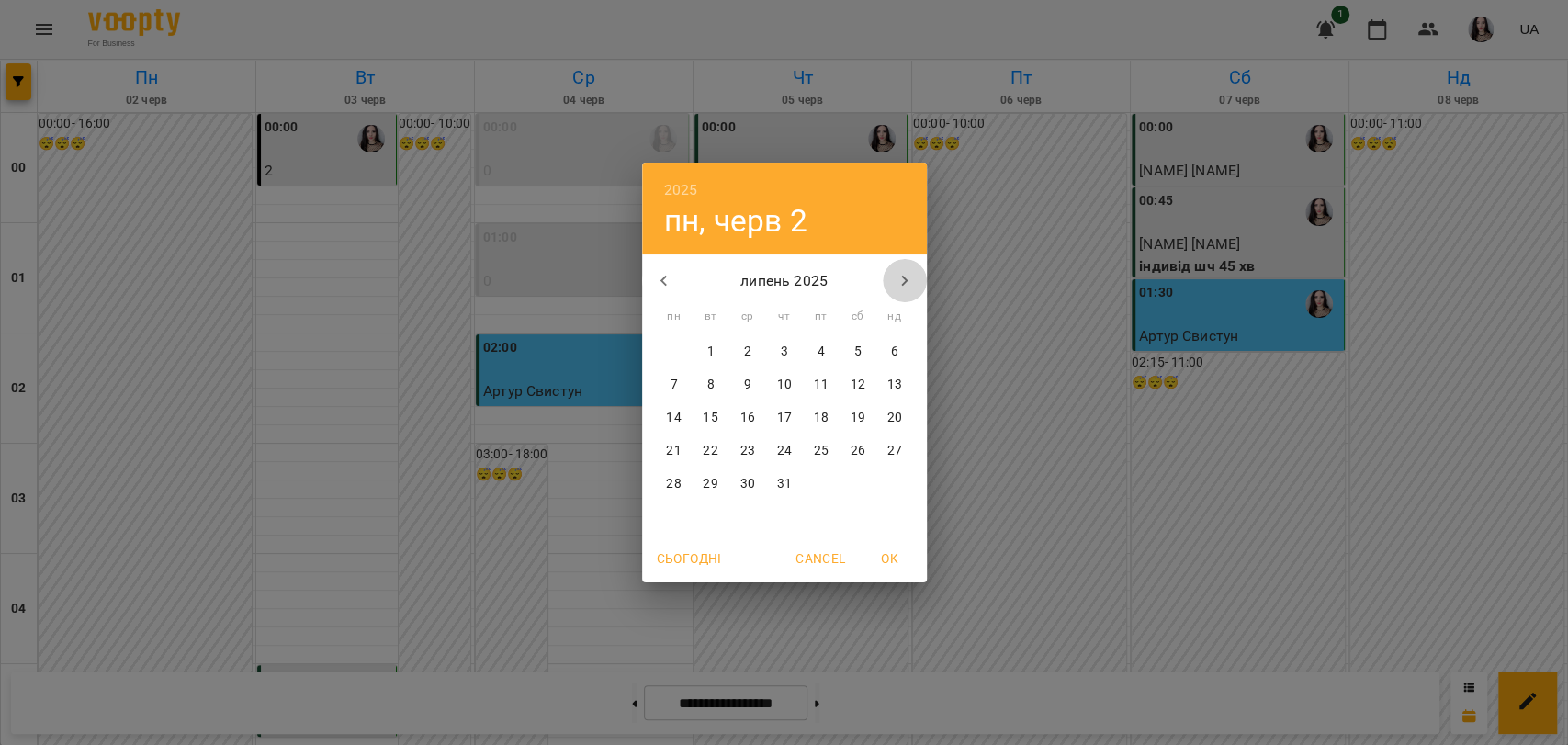 click 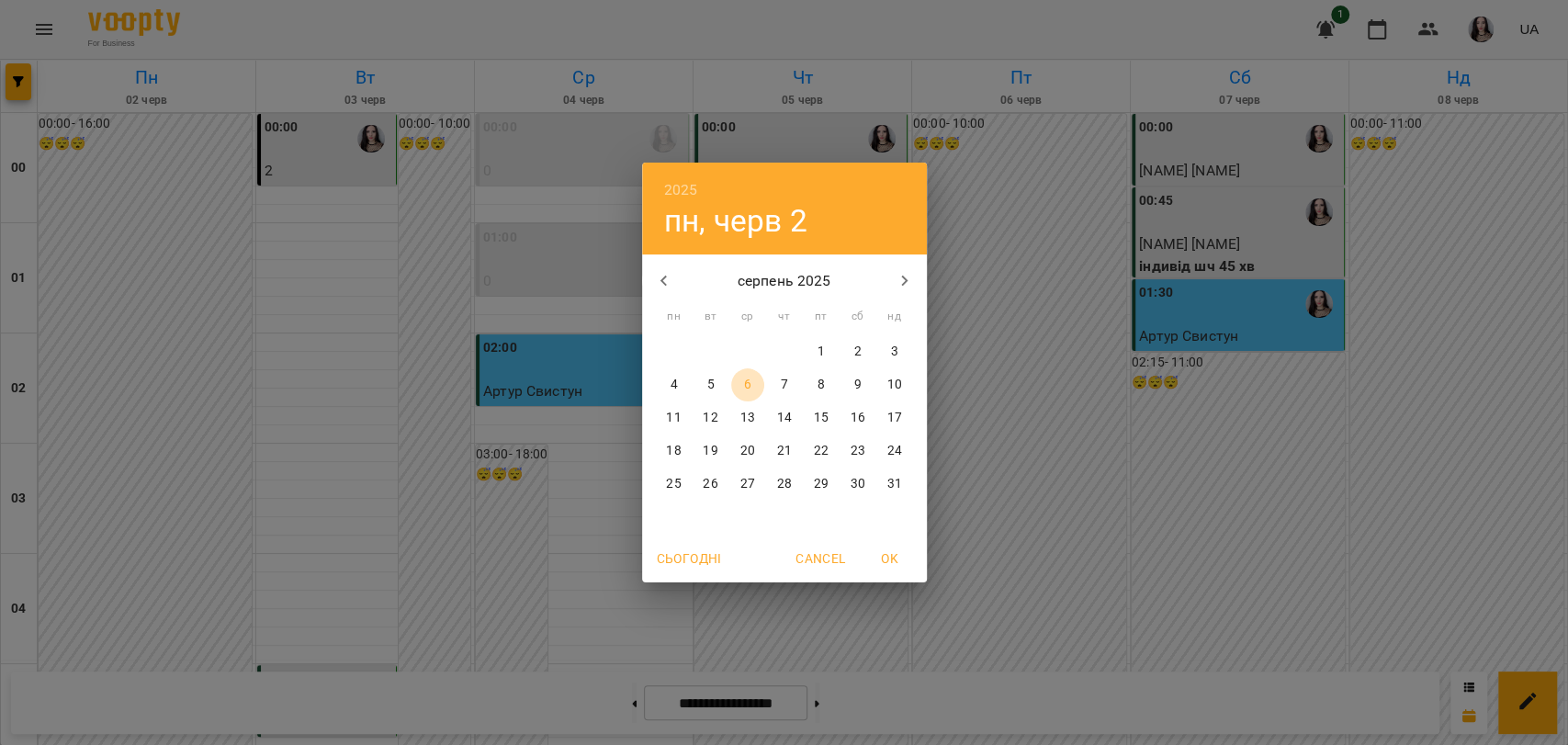 click on "6" at bounding box center [747, 385] 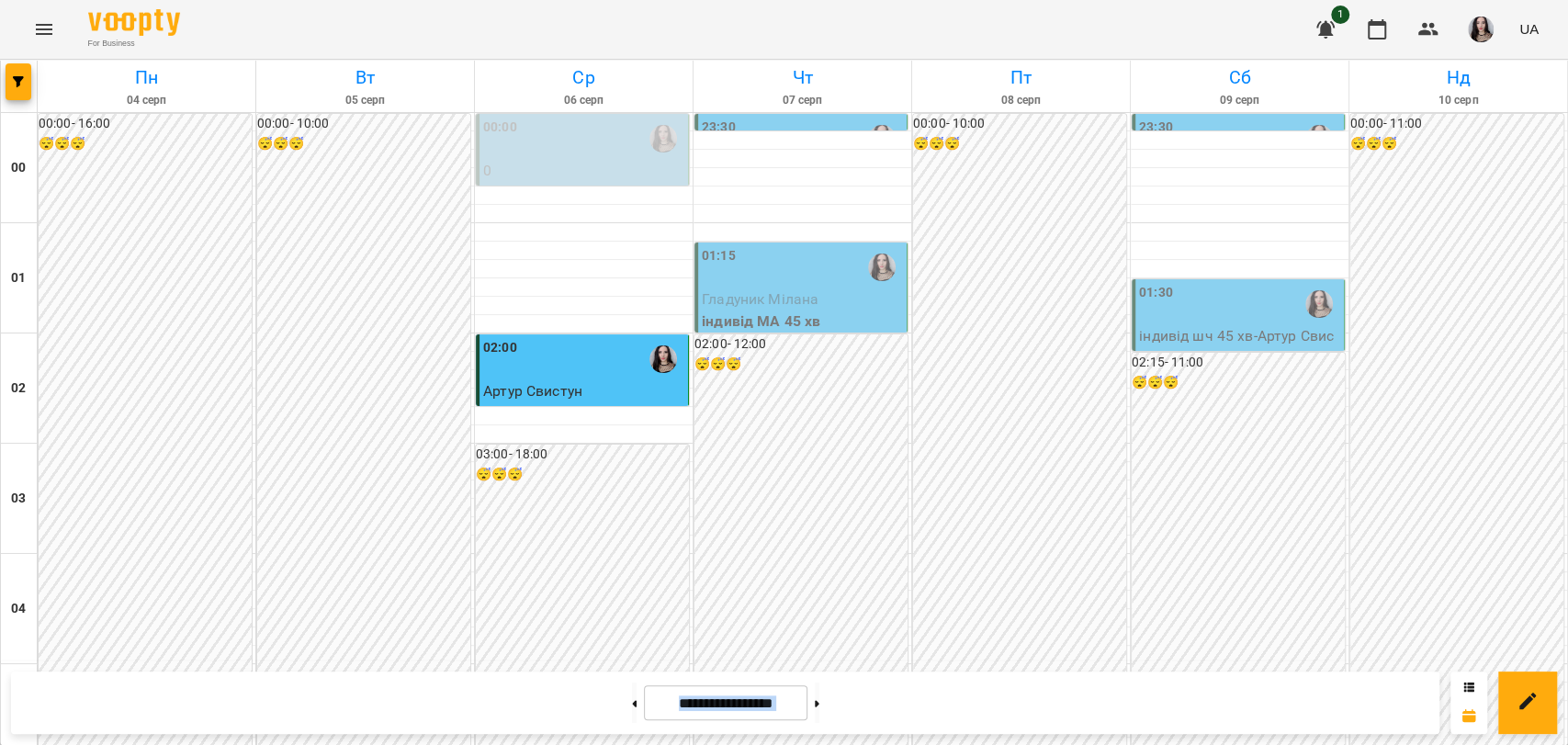 drag, startPoint x: 1566, startPoint y: 661, endPoint x: 1535, endPoint y: 524, distance: 140.46352 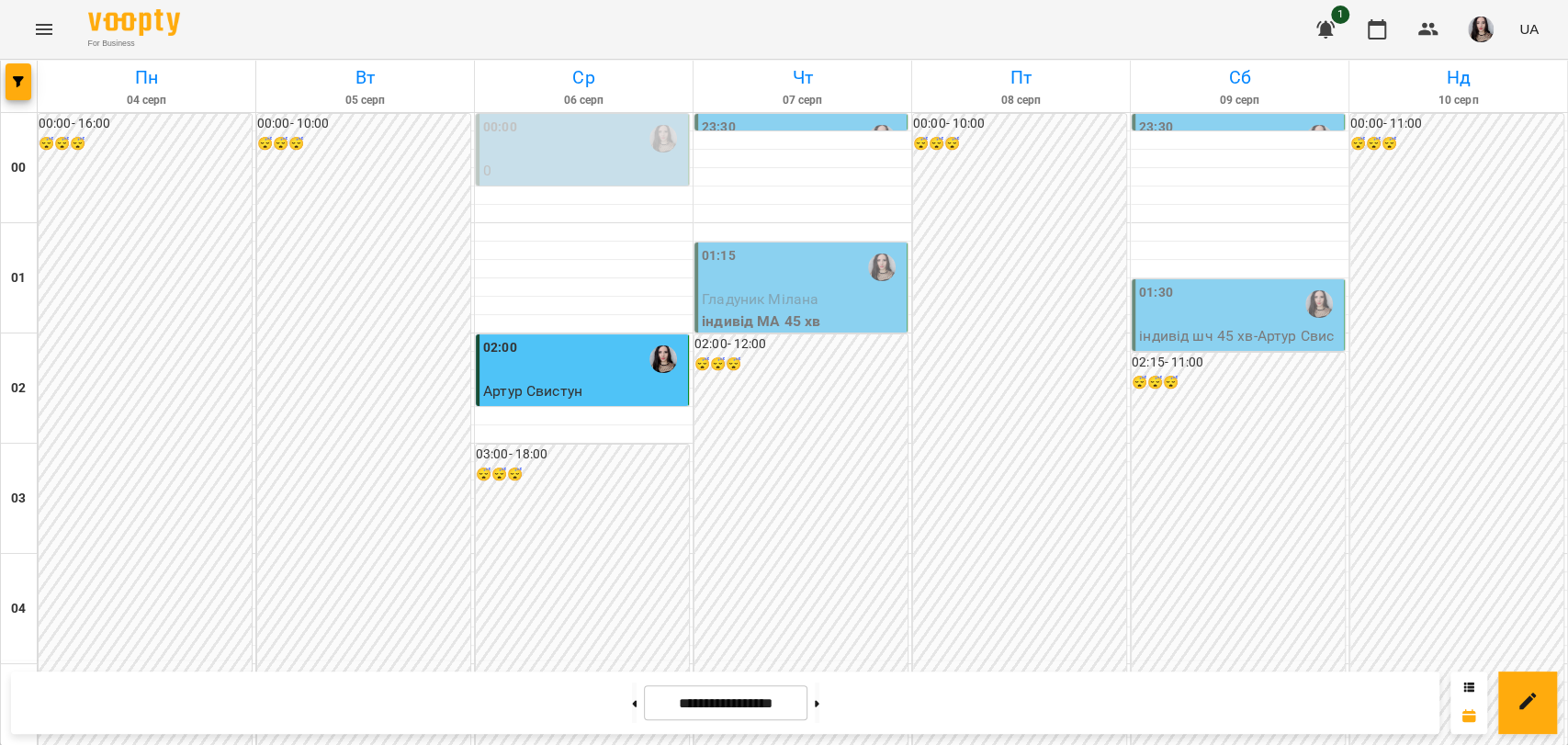 click on "21:00" at bounding box center [281, 2454] 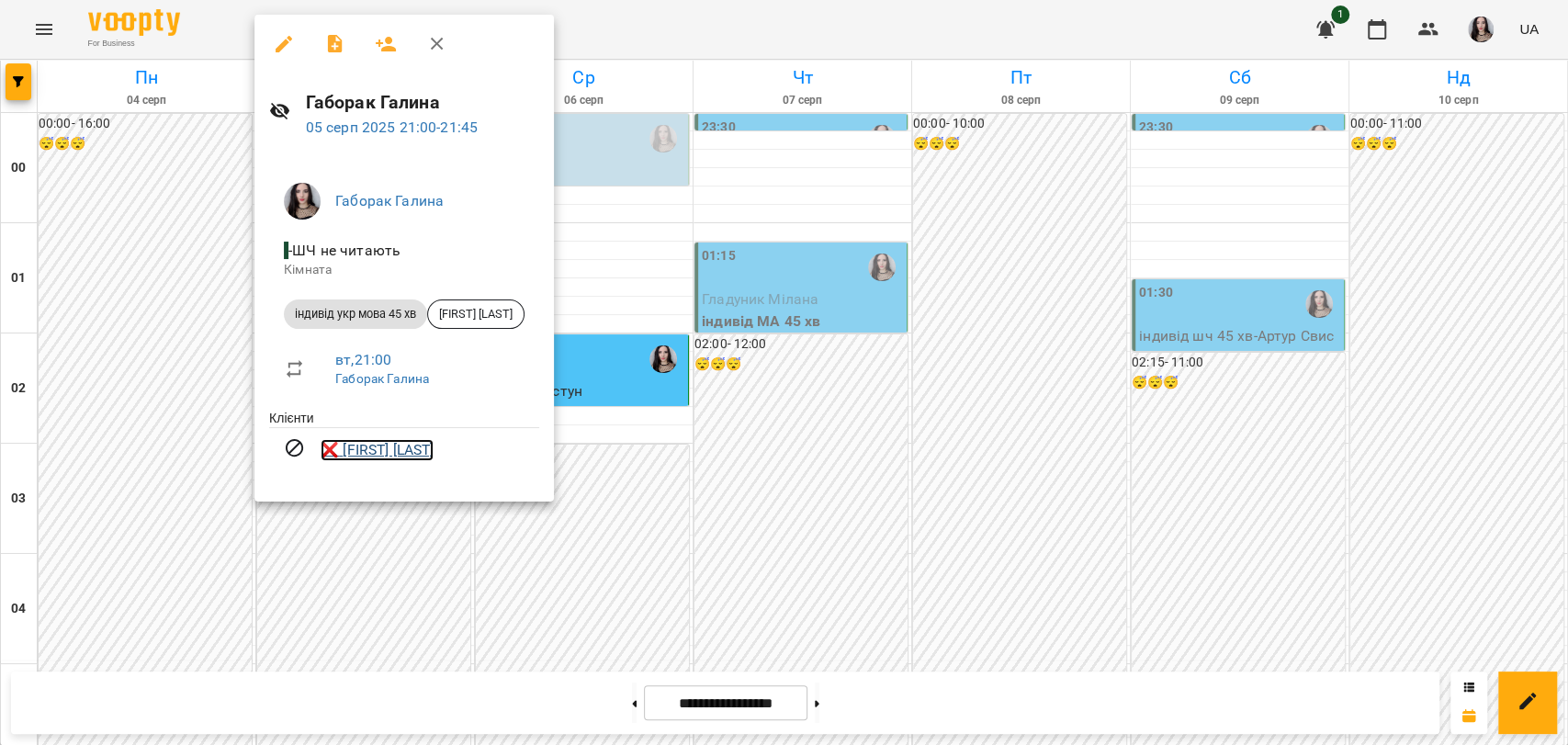 click on "❌ [FIRST] [LAST]" at bounding box center [377, 450] 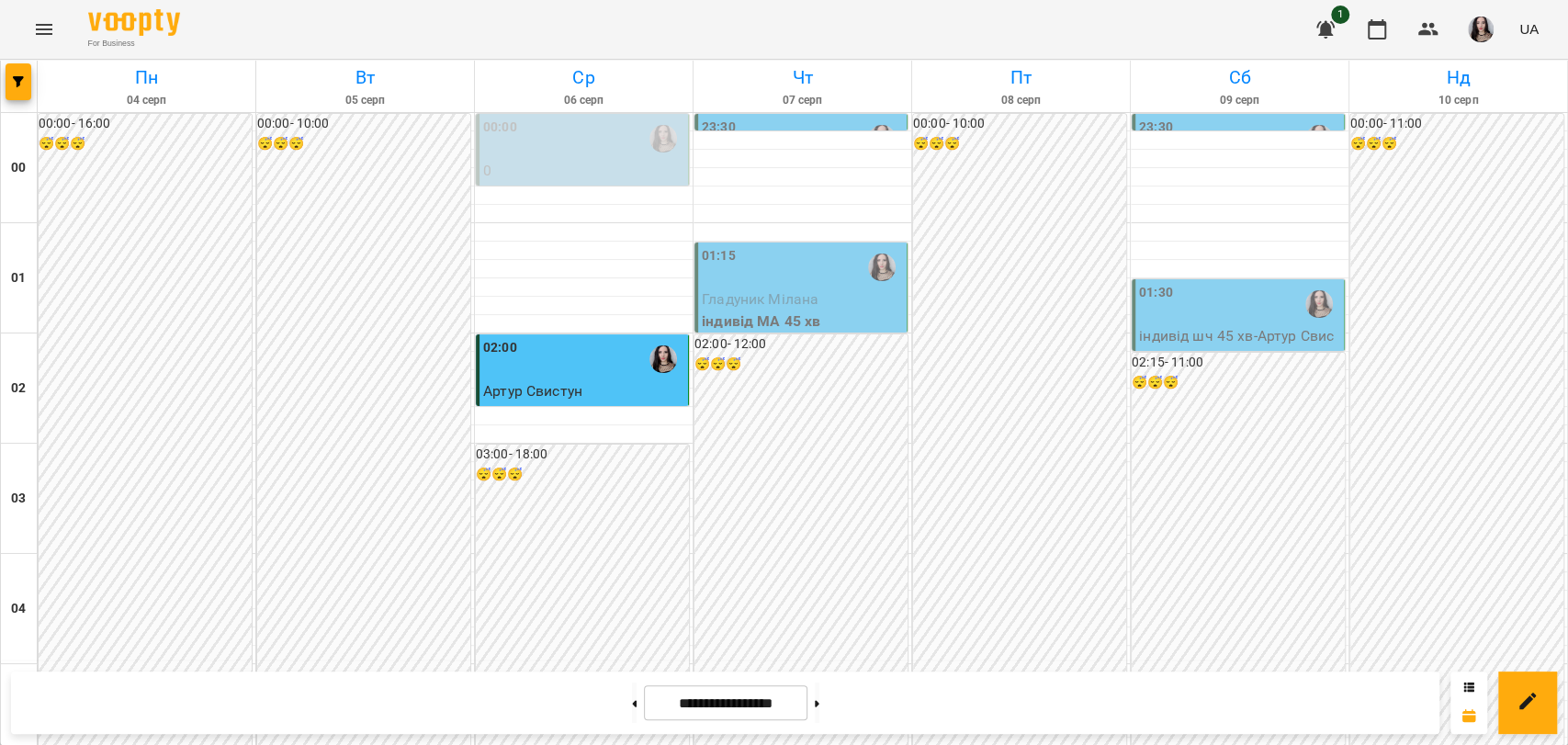 click on "23:30" at bounding box center (718, 128) 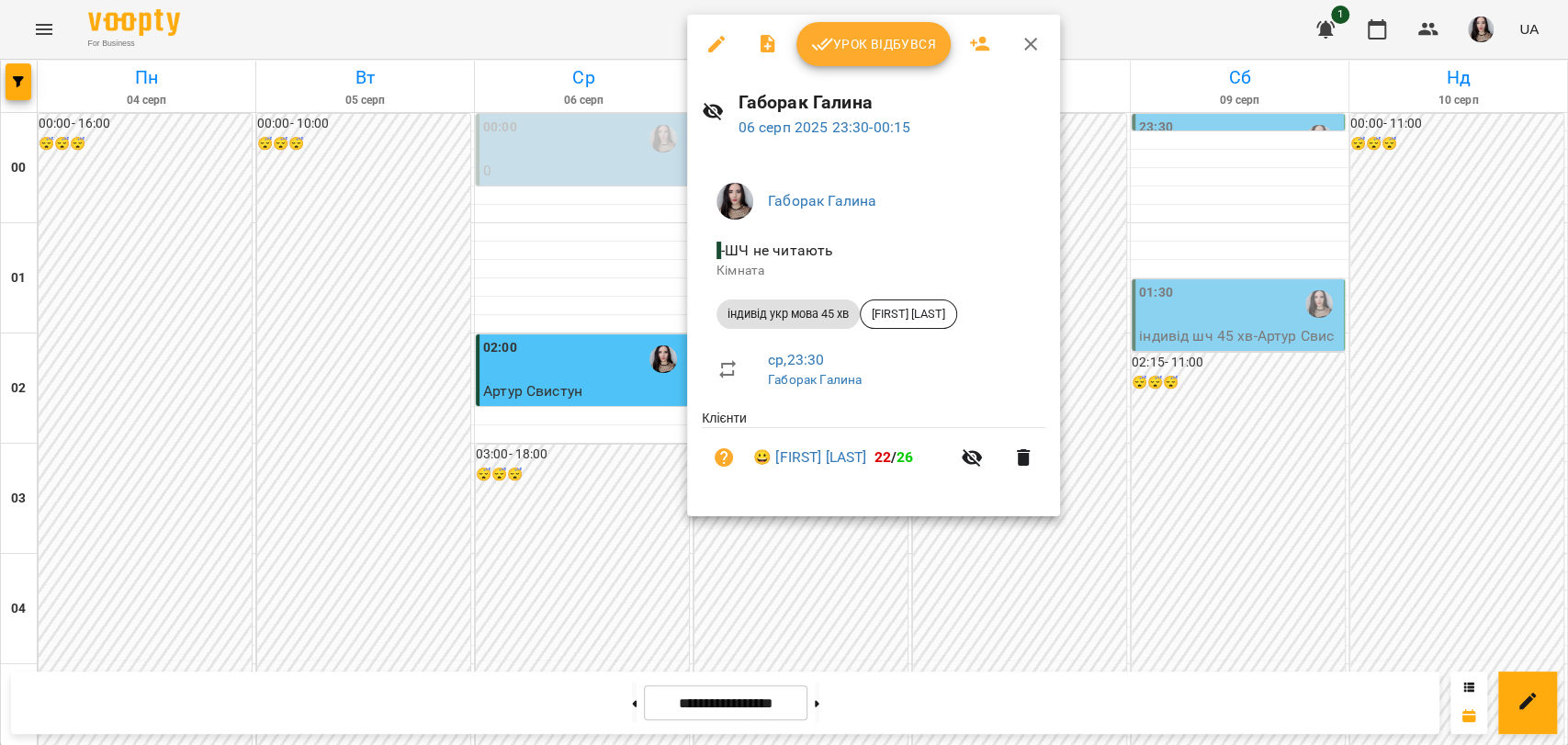 click at bounding box center (784, 372) 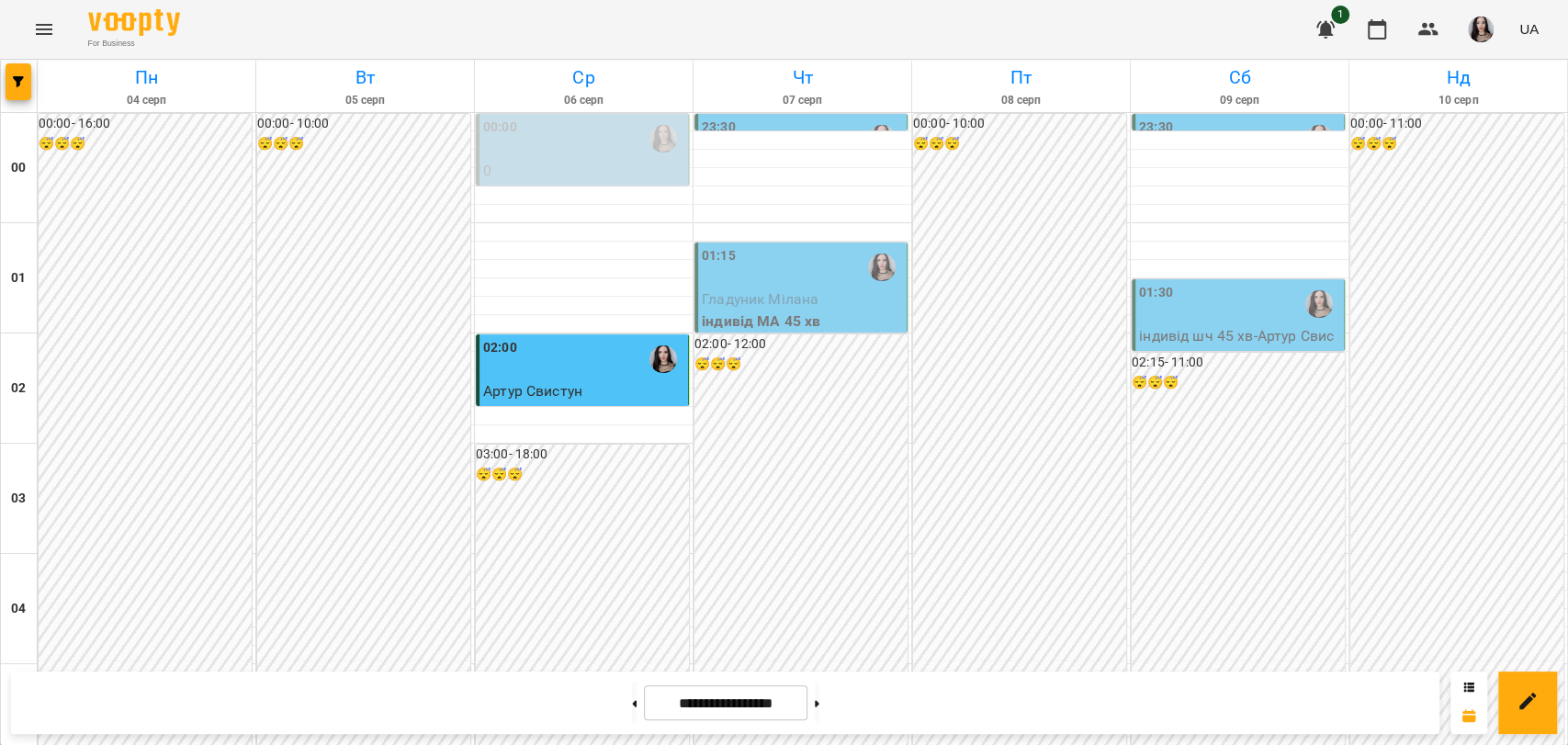 scroll, scrollTop: 965, scrollLeft: 0, axis: vertical 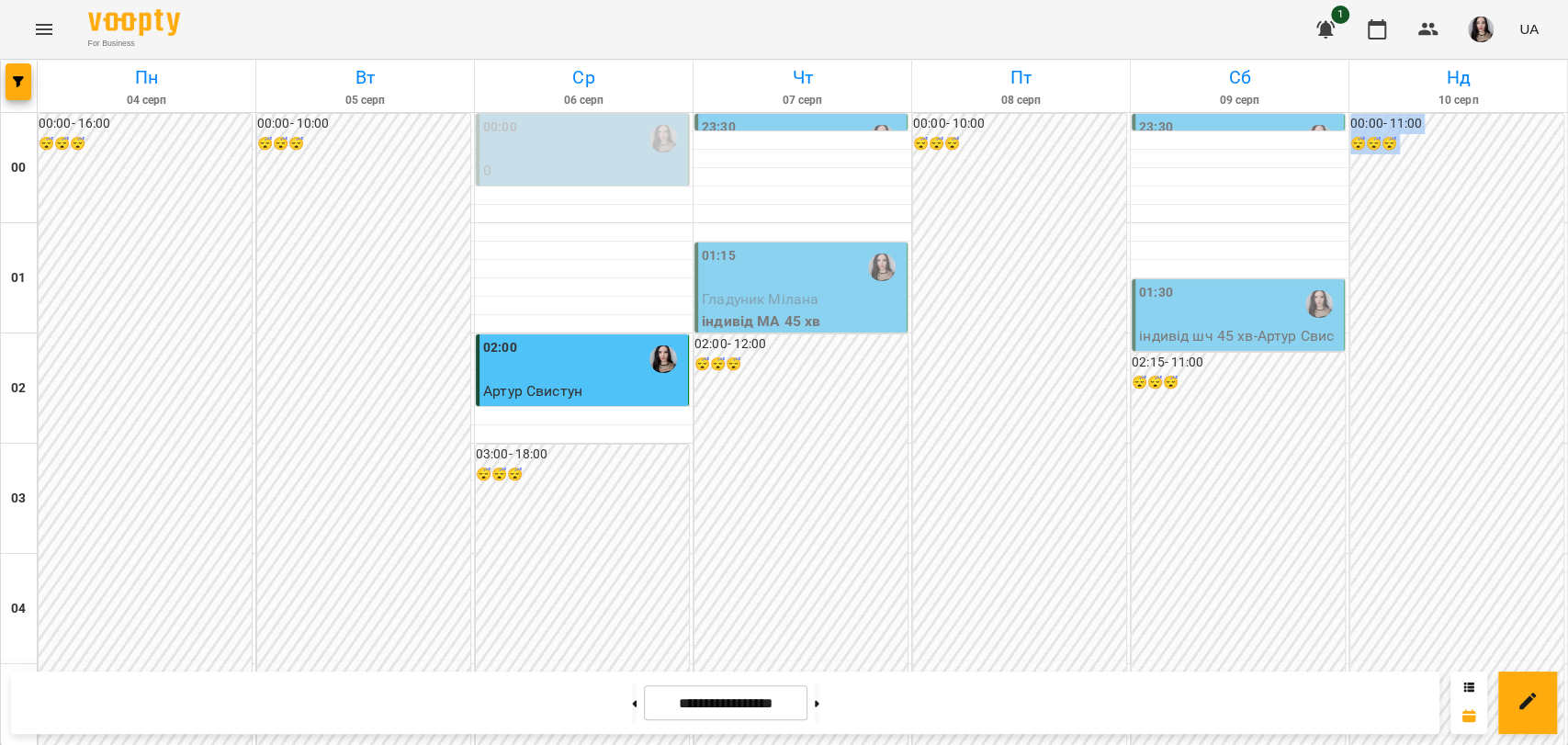 drag, startPoint x: 1542, startPoint y: 364, endPoint x: 1546, endPoint y: 472, distance: 108.07405 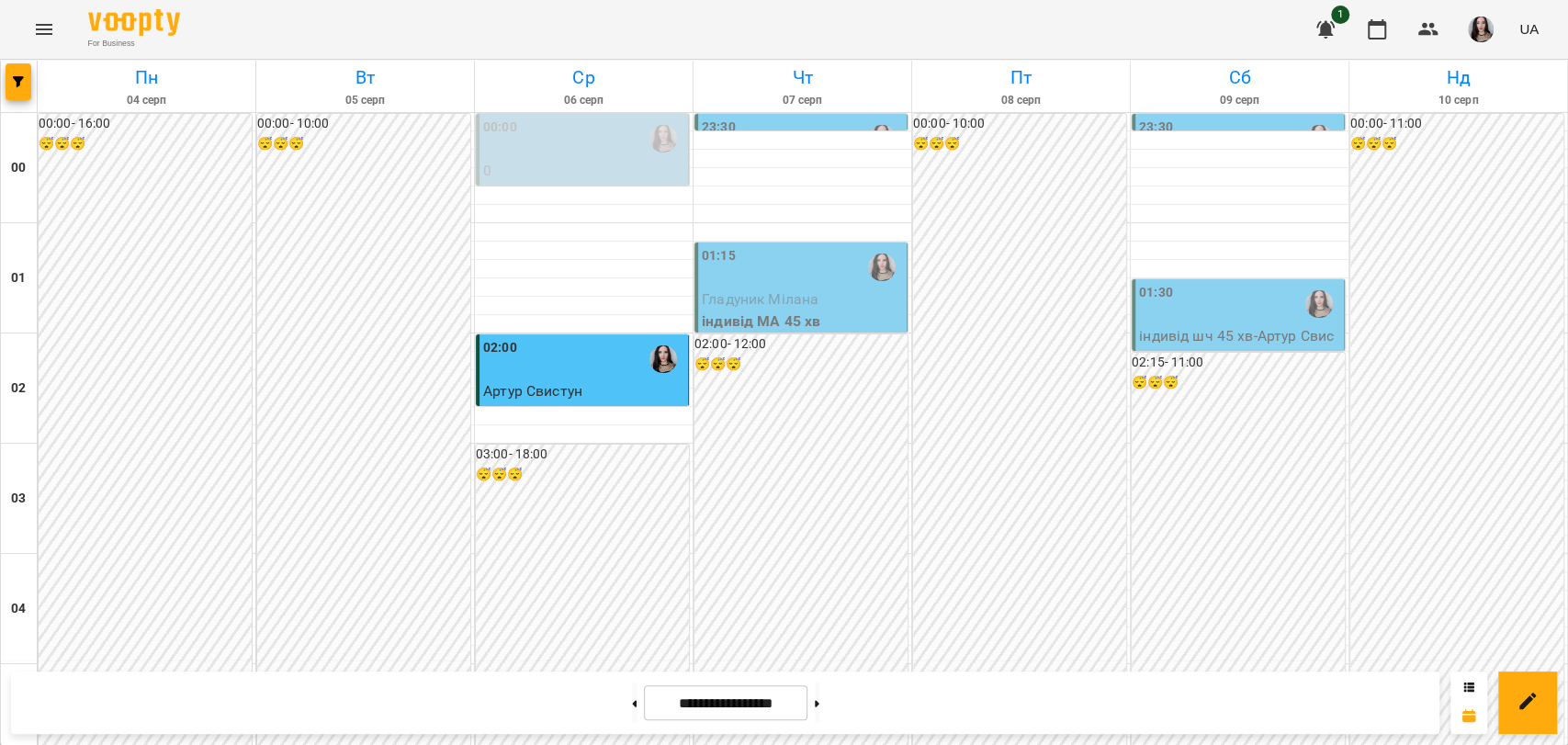 click on "22:00" at bounding box center (583, 2564) 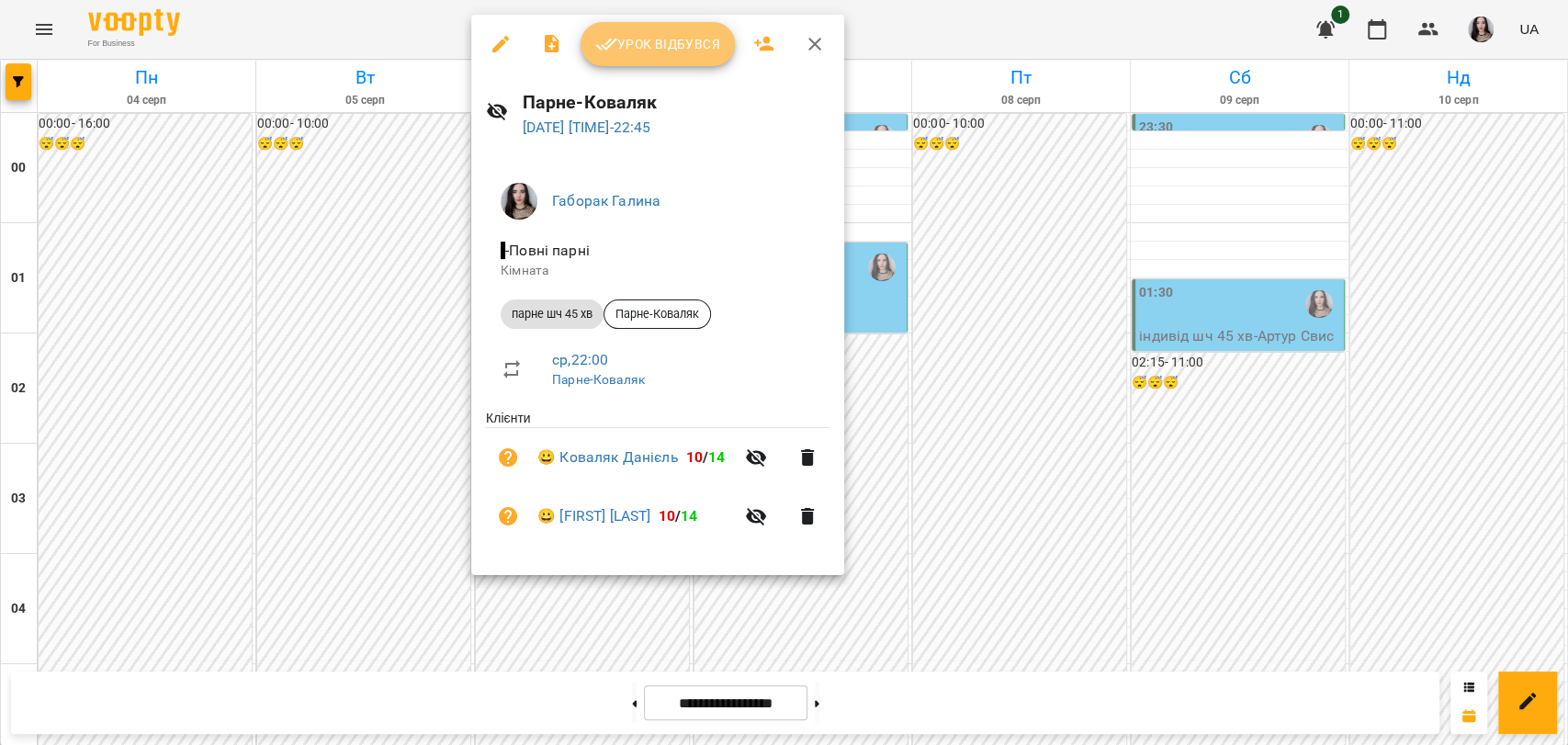 click on "Урок відбувся" at bounding box center [658, 44] 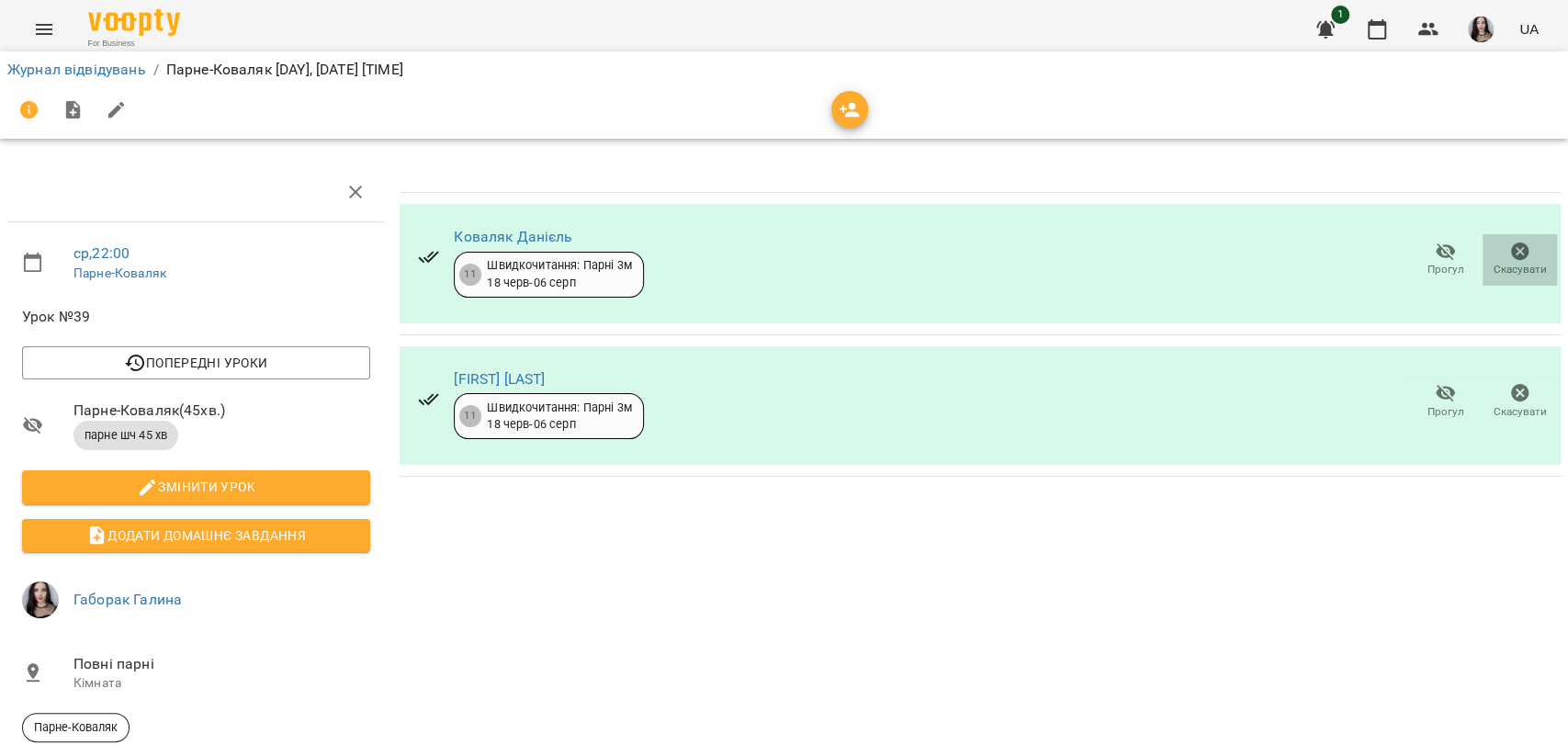 click 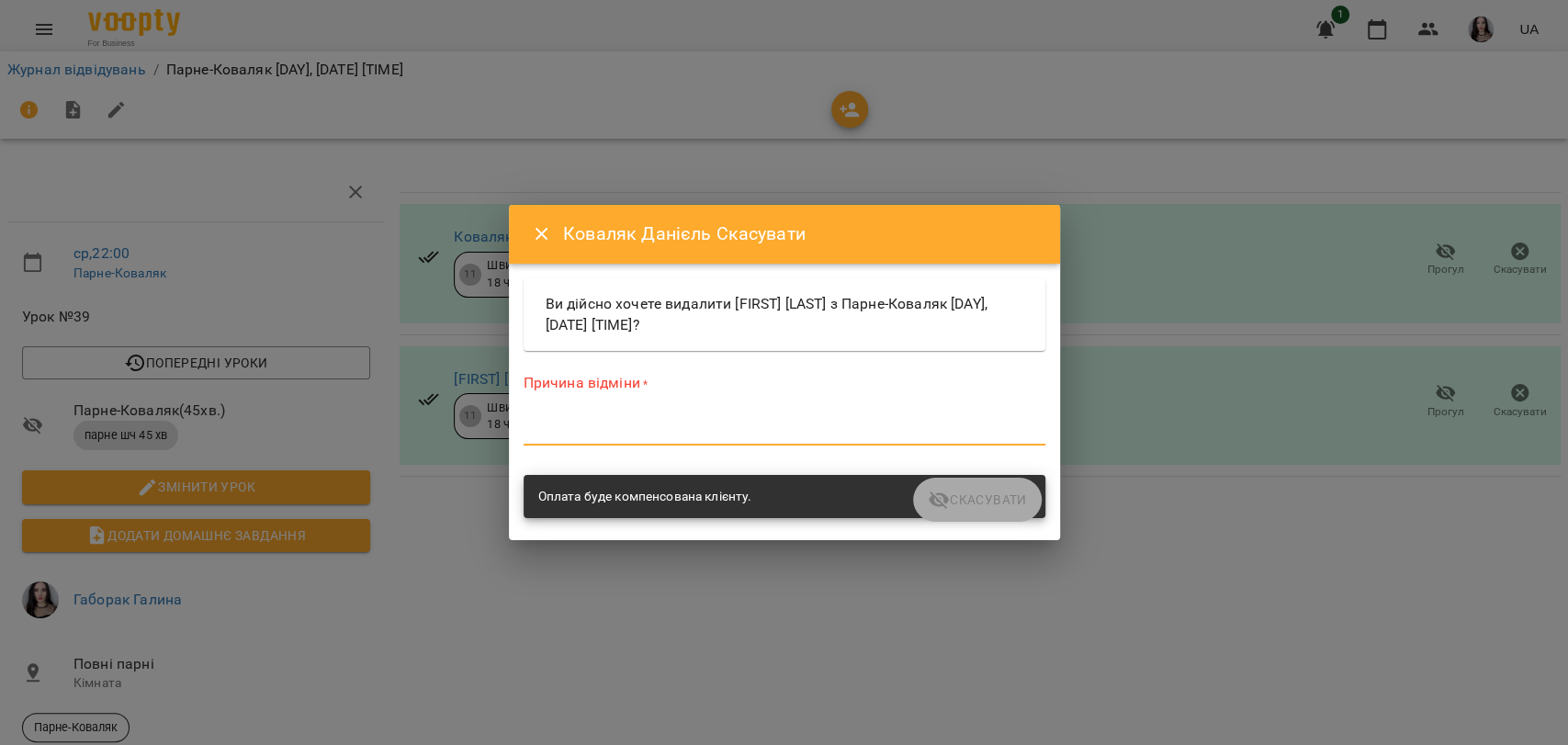click at bounding box center (784, 430) 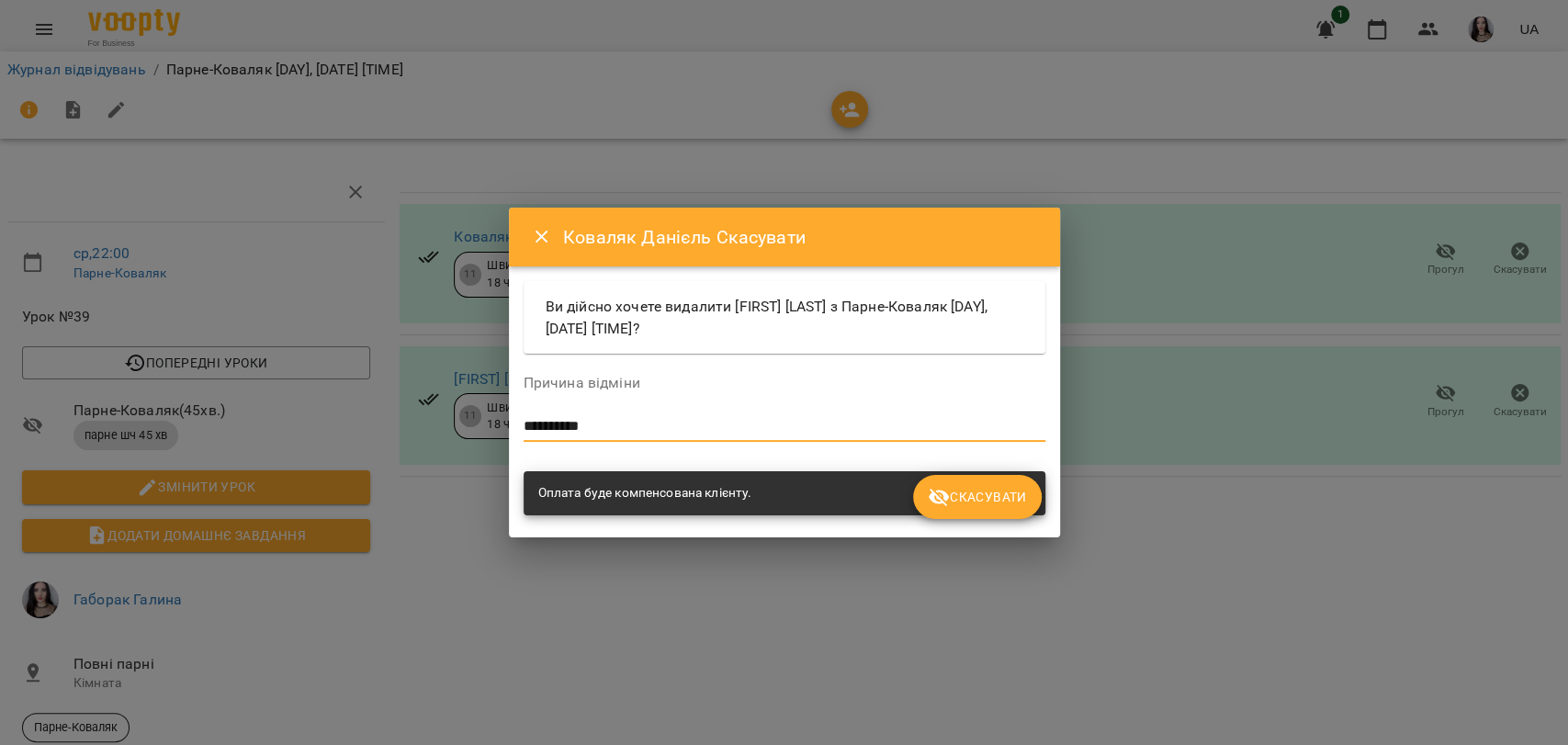 type on "**********" 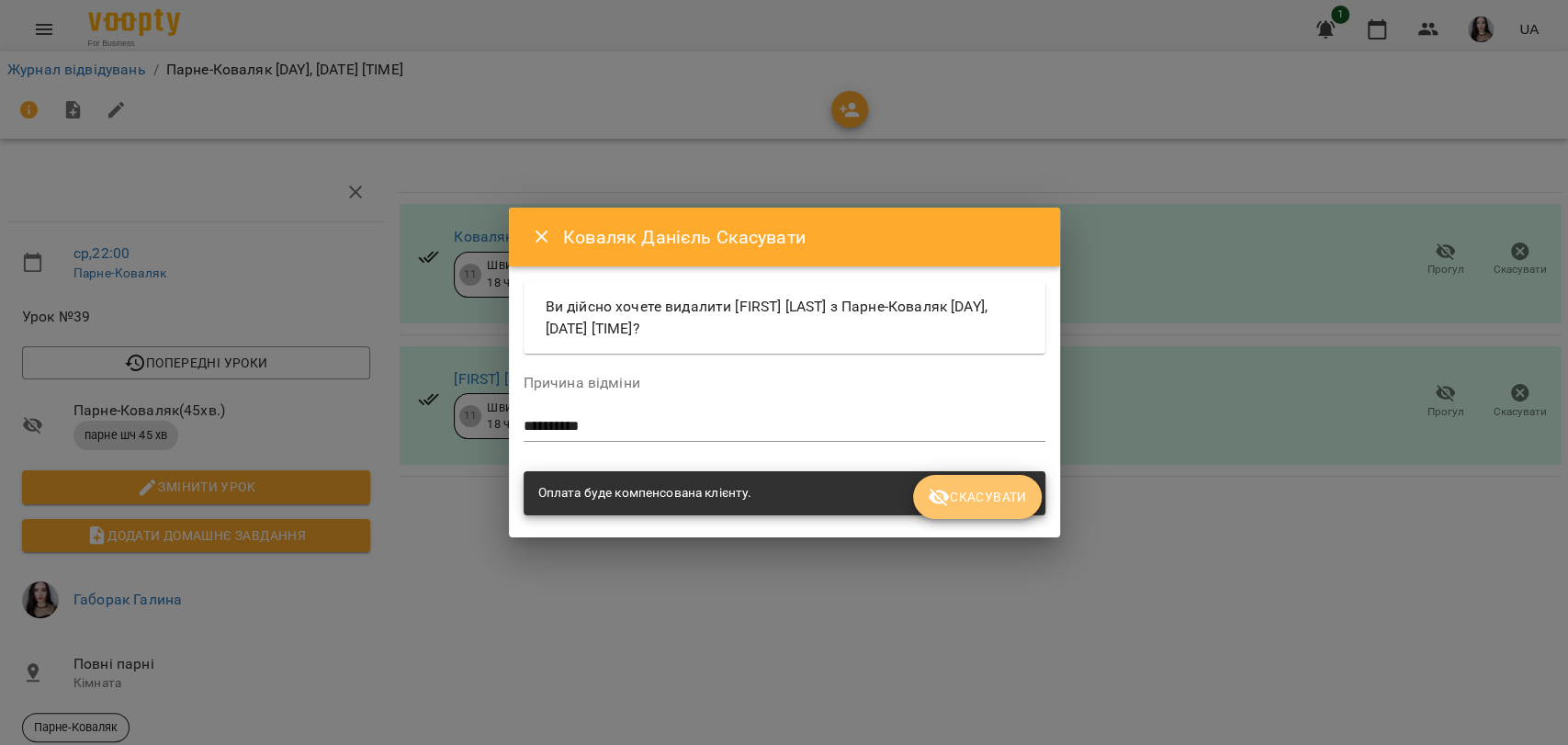 click on "Скасувати" at bounding box center (976, 497) 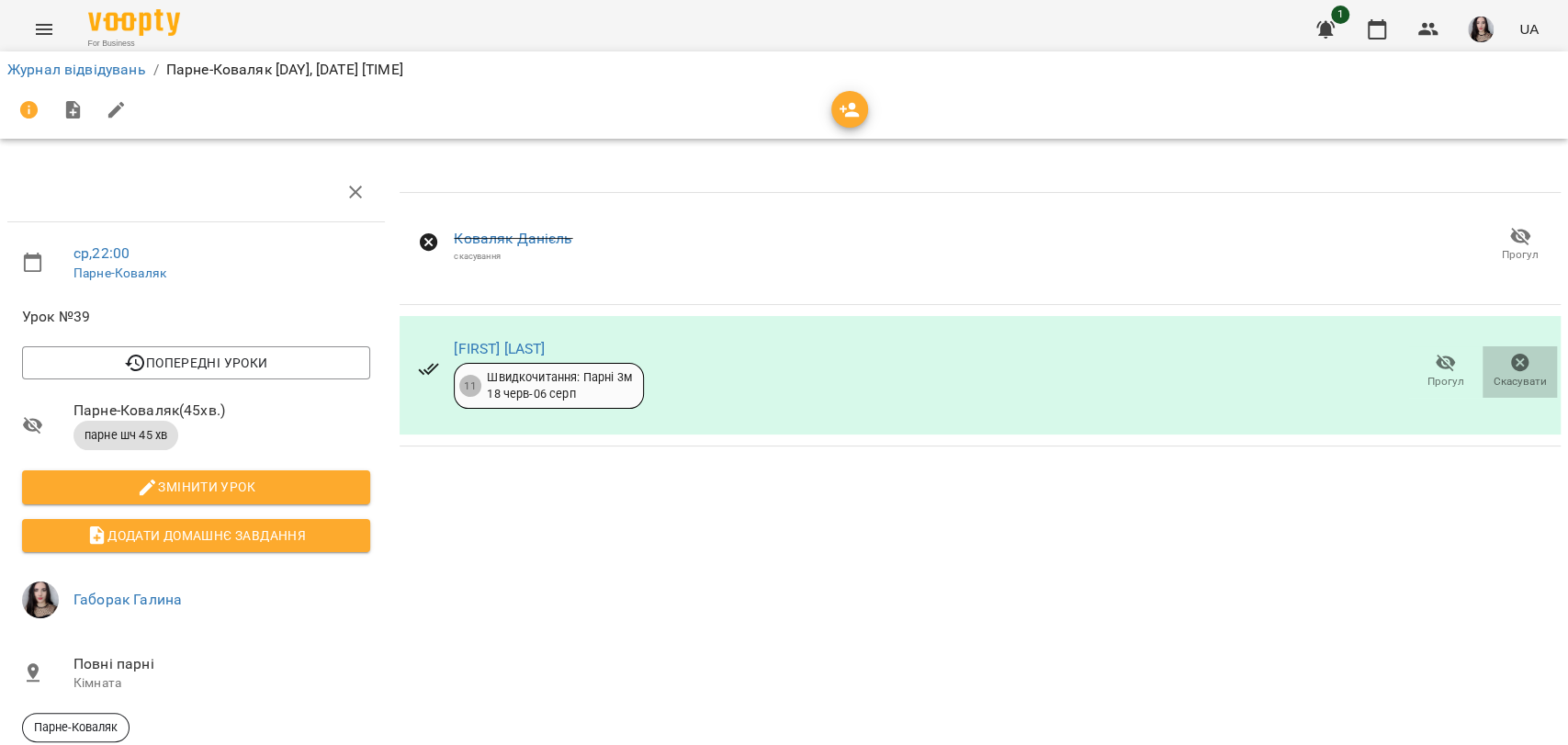 click 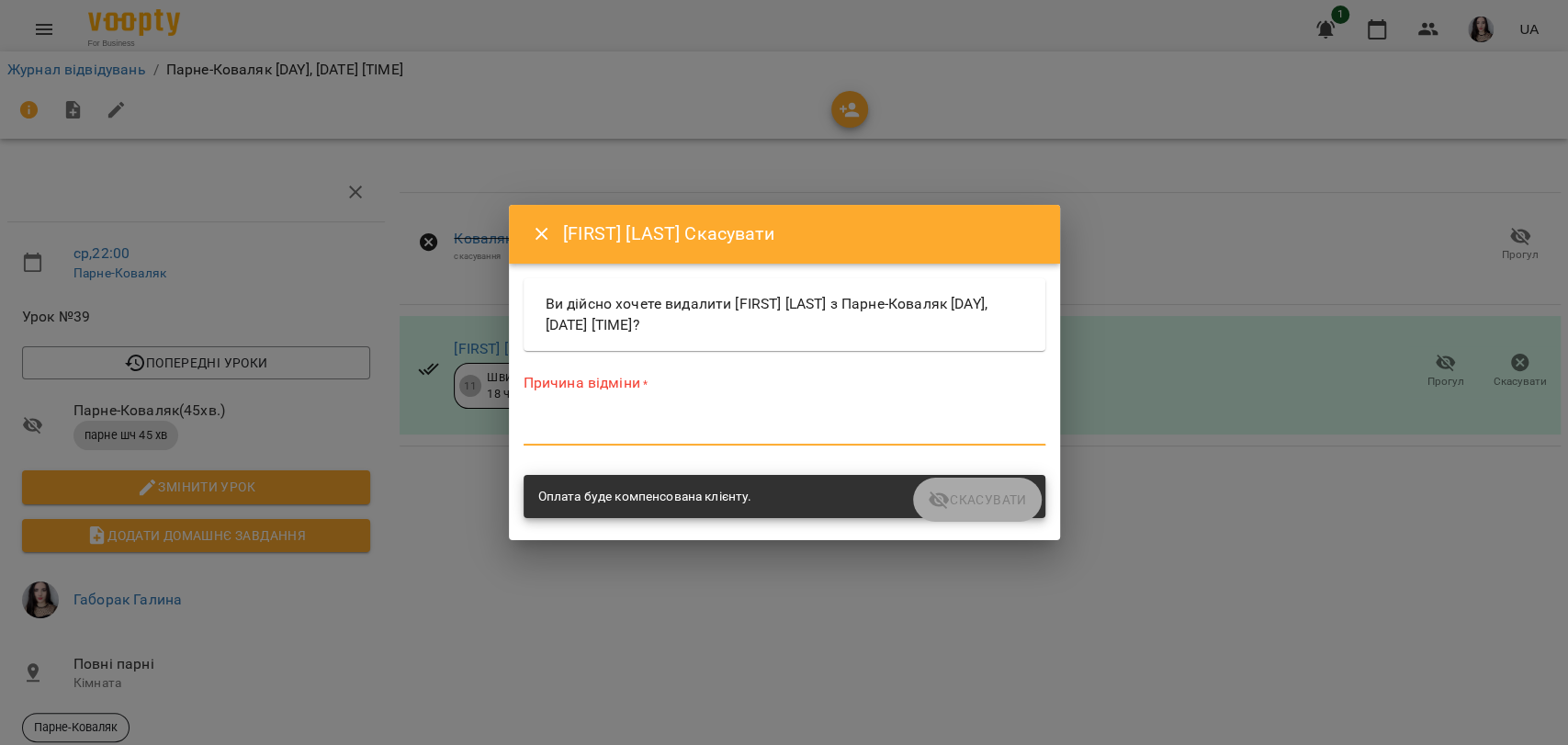 click at bounding box center (784, 430) 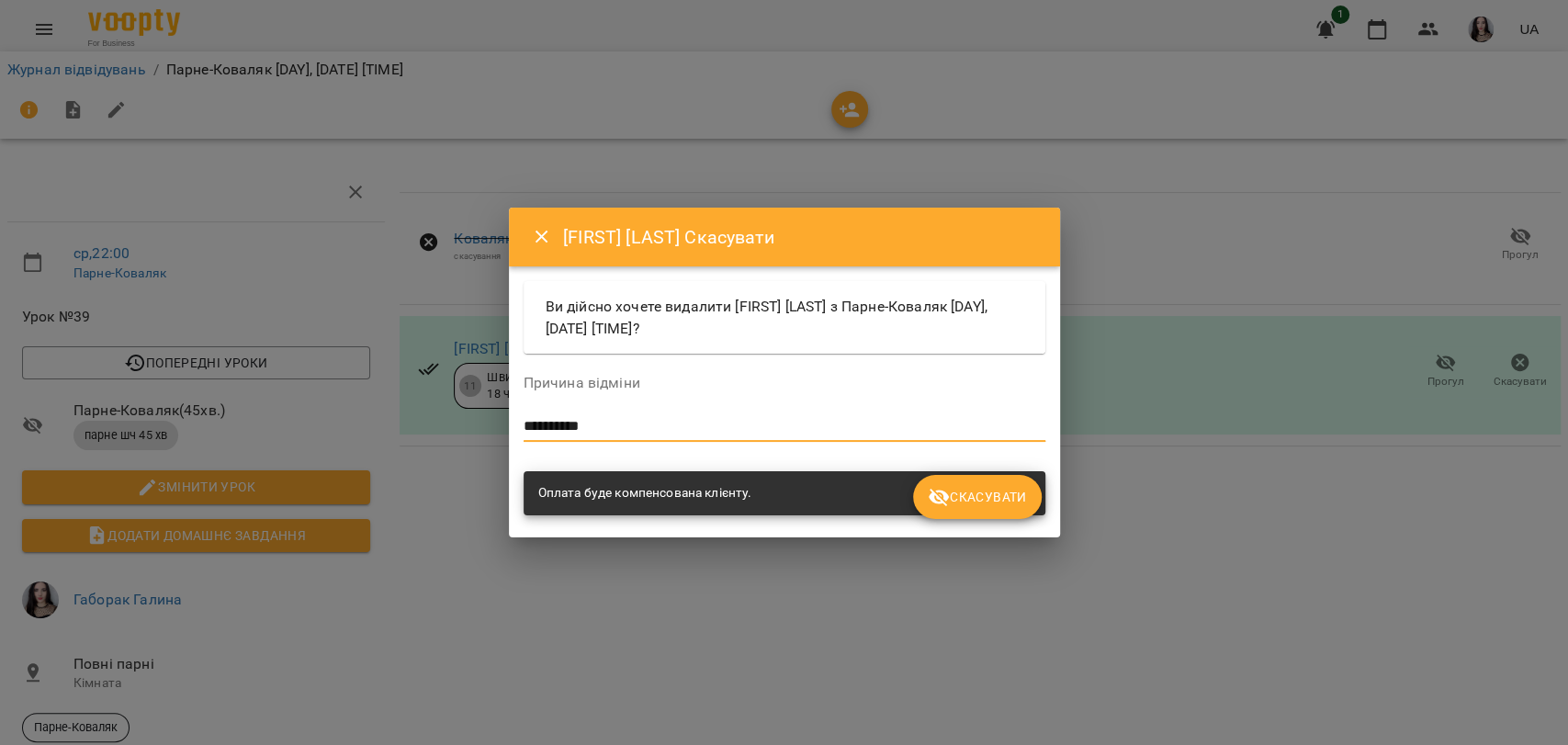 type on "**********" 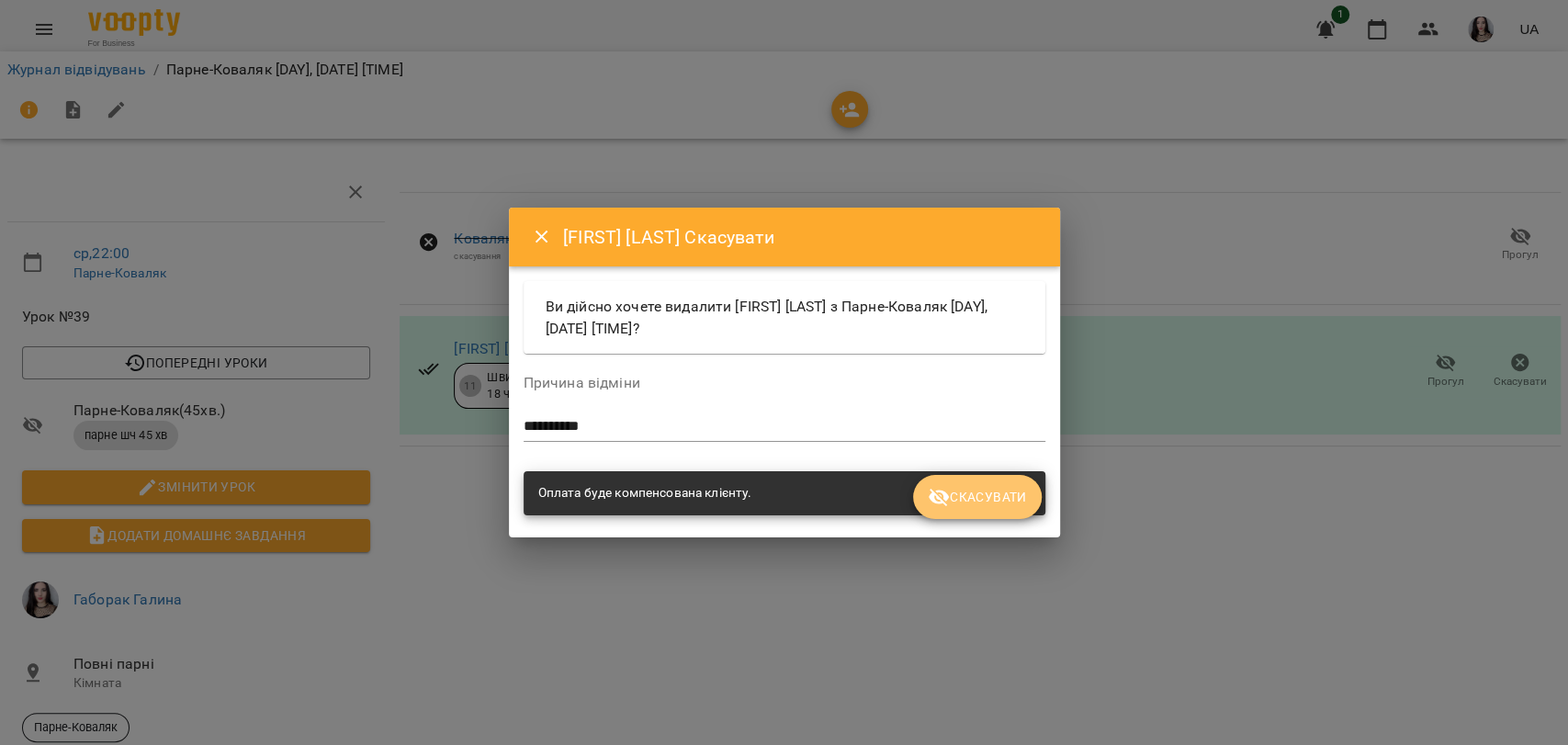 click on "Скасувати" at bounding box center (976, 497) 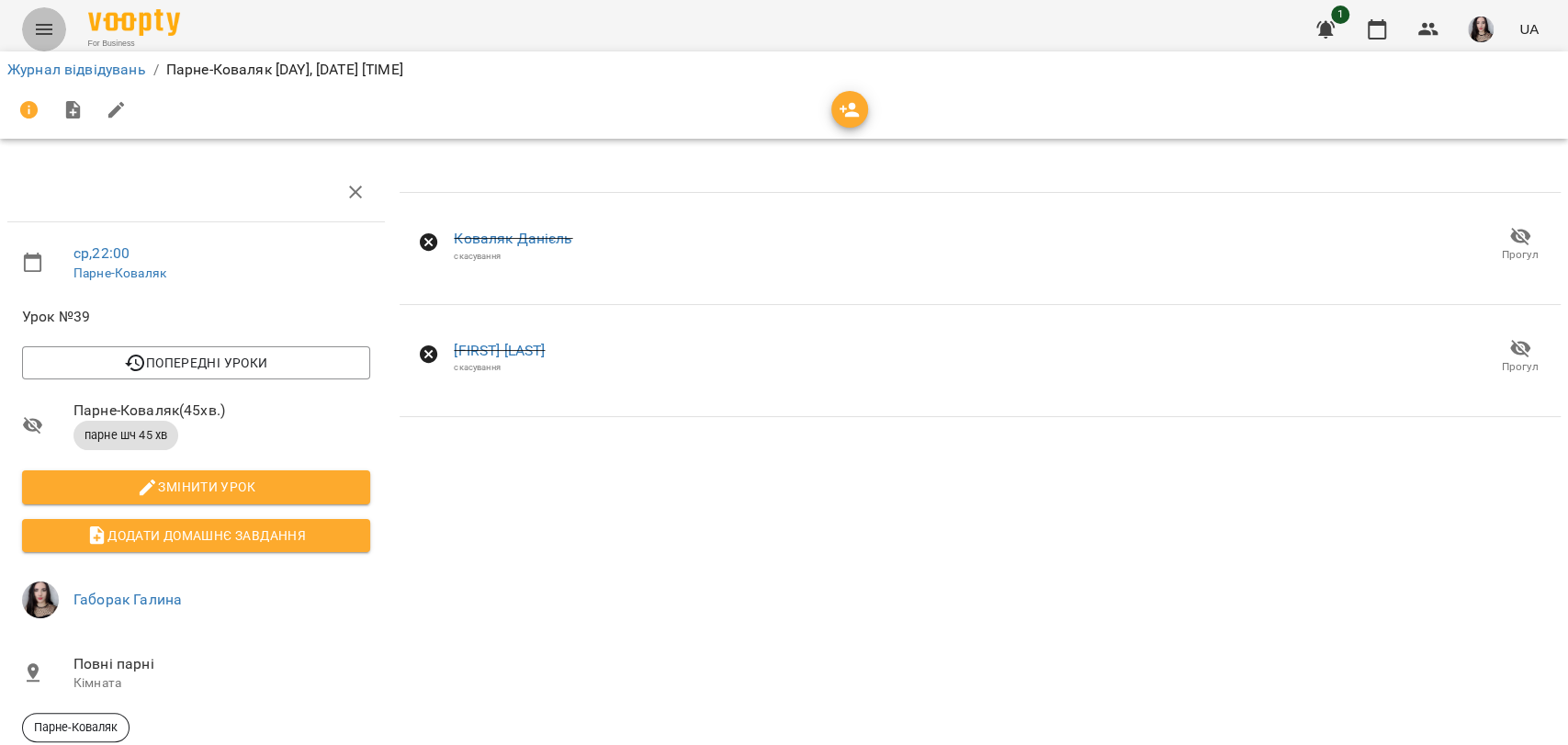 click at bounding box center (44, 29) 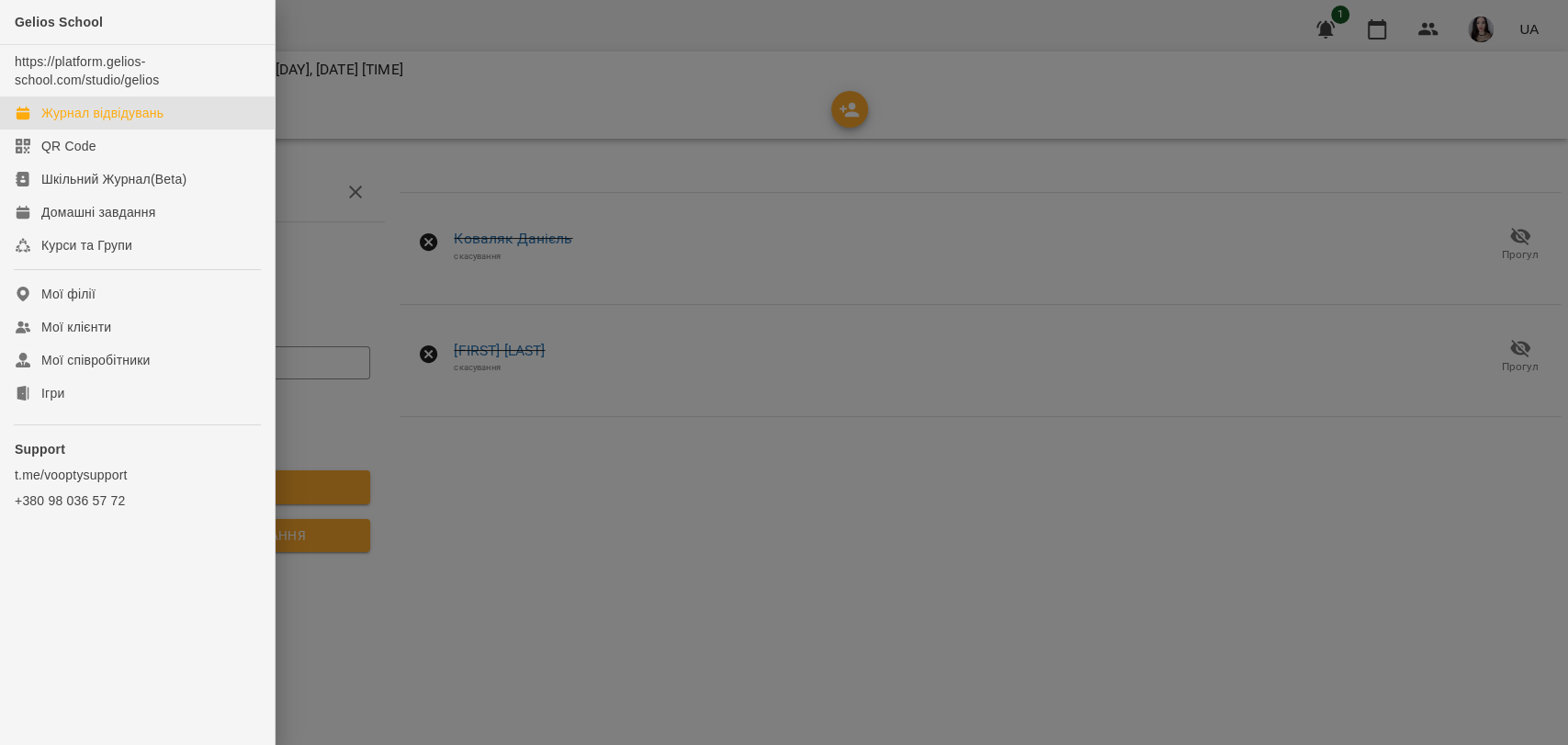 click on "Журнал відвідувань" at bounding box center [102, 113] 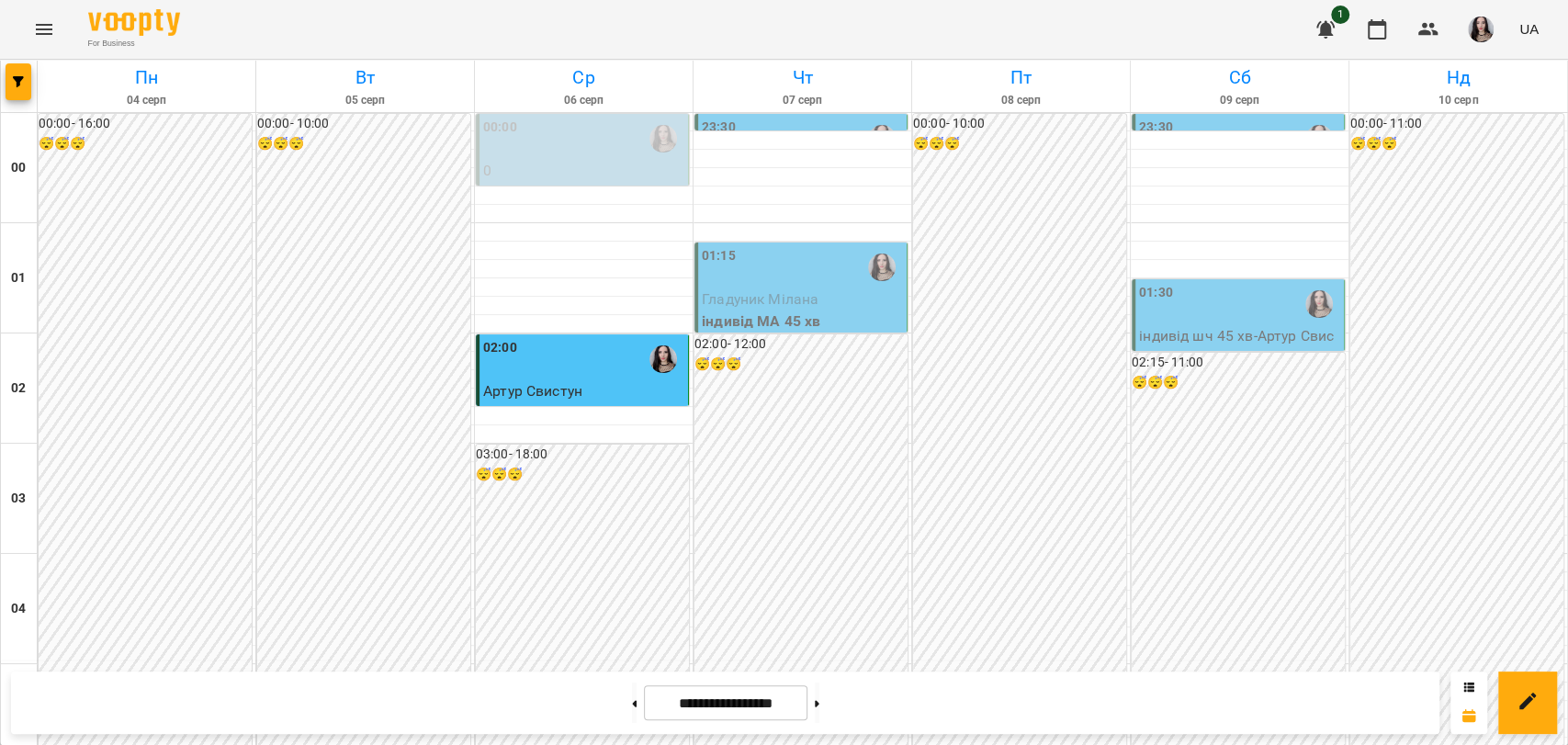 scroll, scrollTop: 2096, scrollLeft: 0, axis: vertical 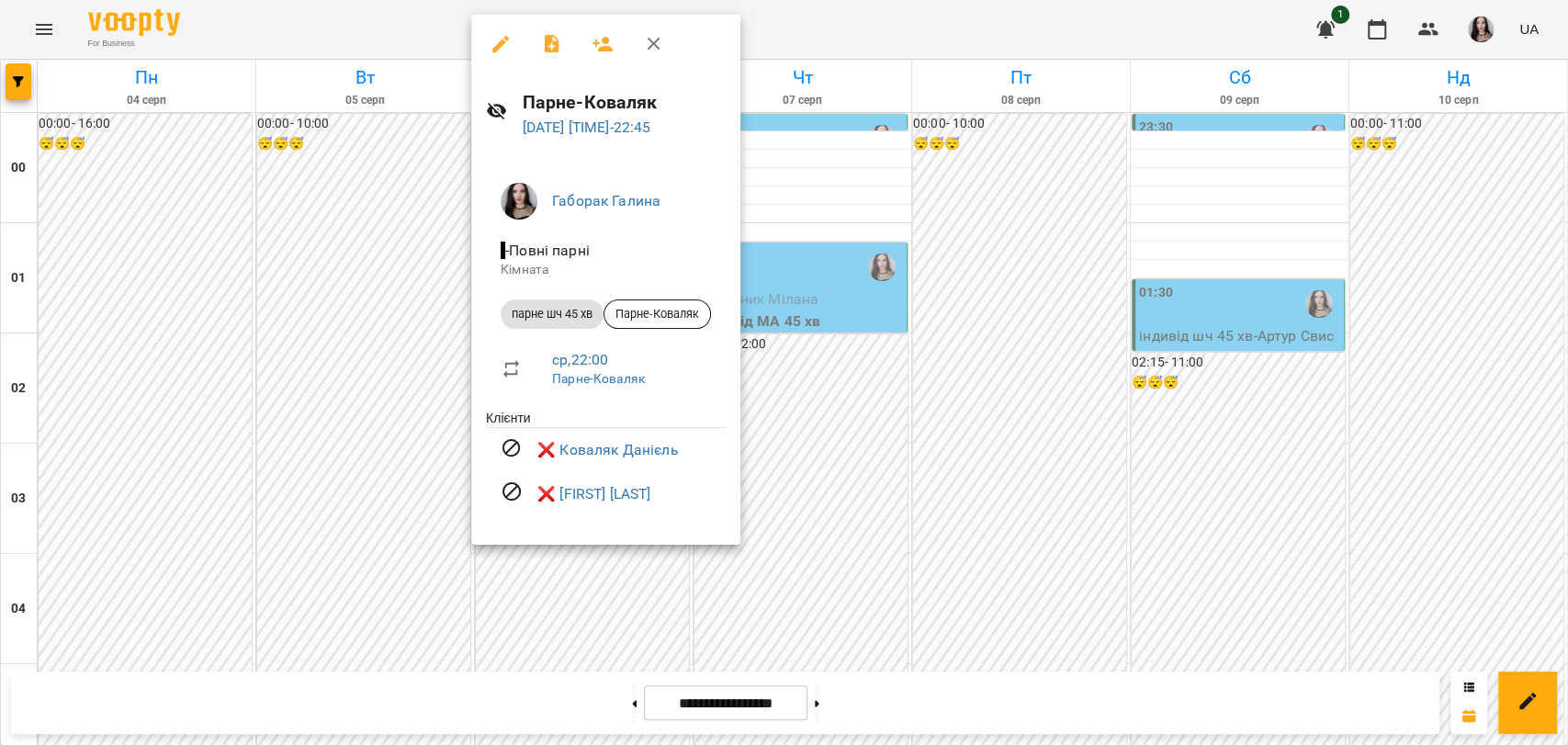 click at bounding box center [784, 372] 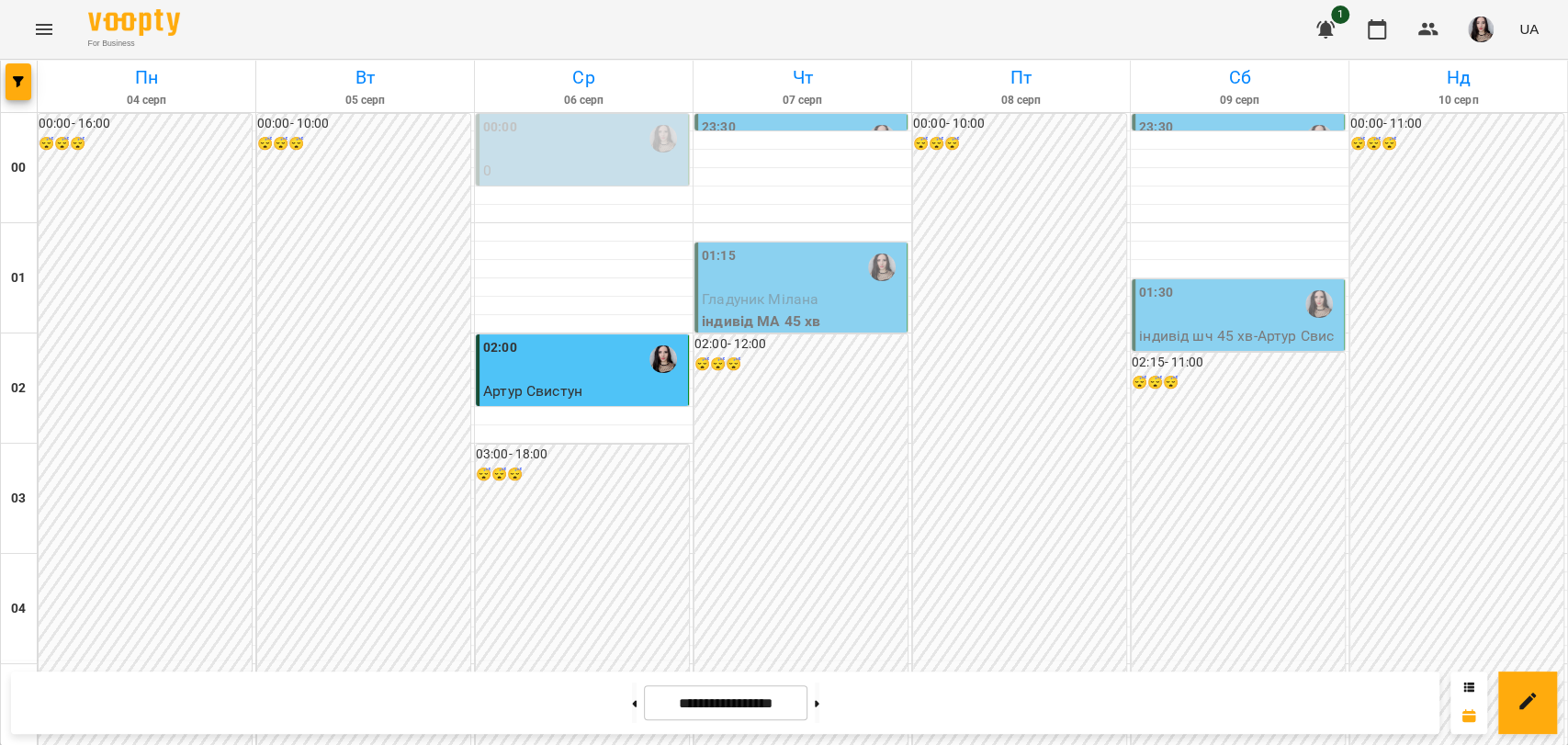 click on "22:00" at bounding box center [146, 2564] 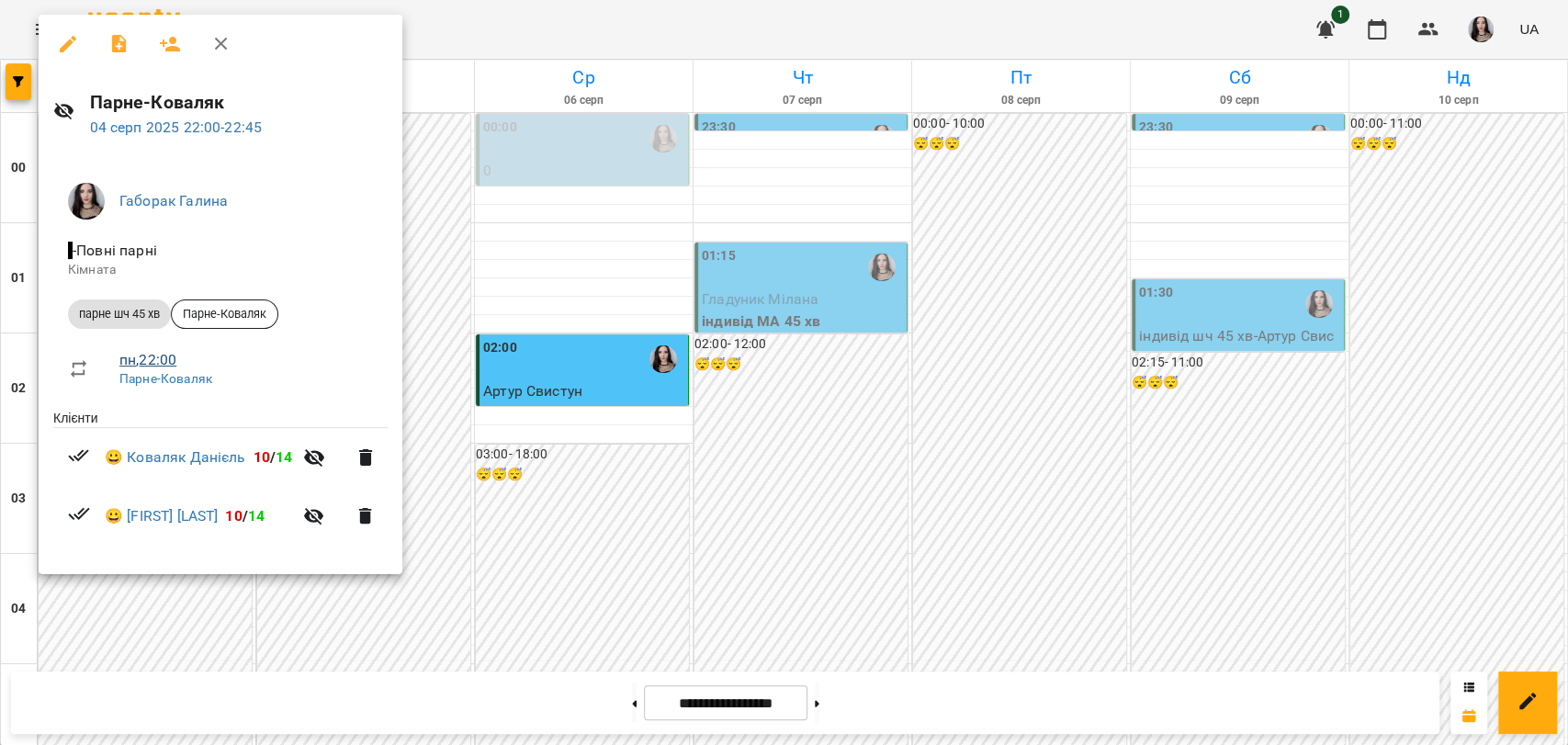 click on "[DAY], [TIME]" at bounding box center (148, 359) 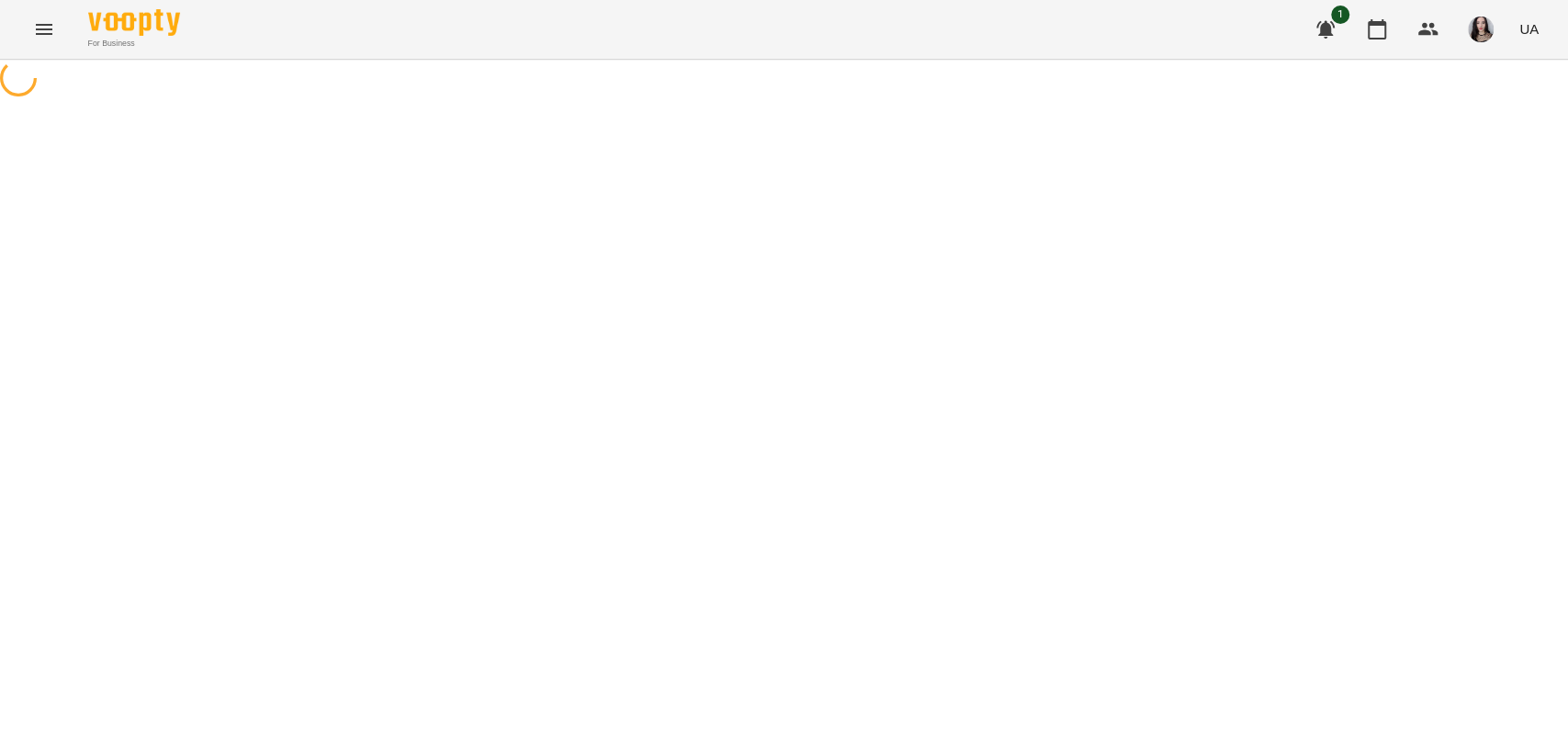 select on "*" 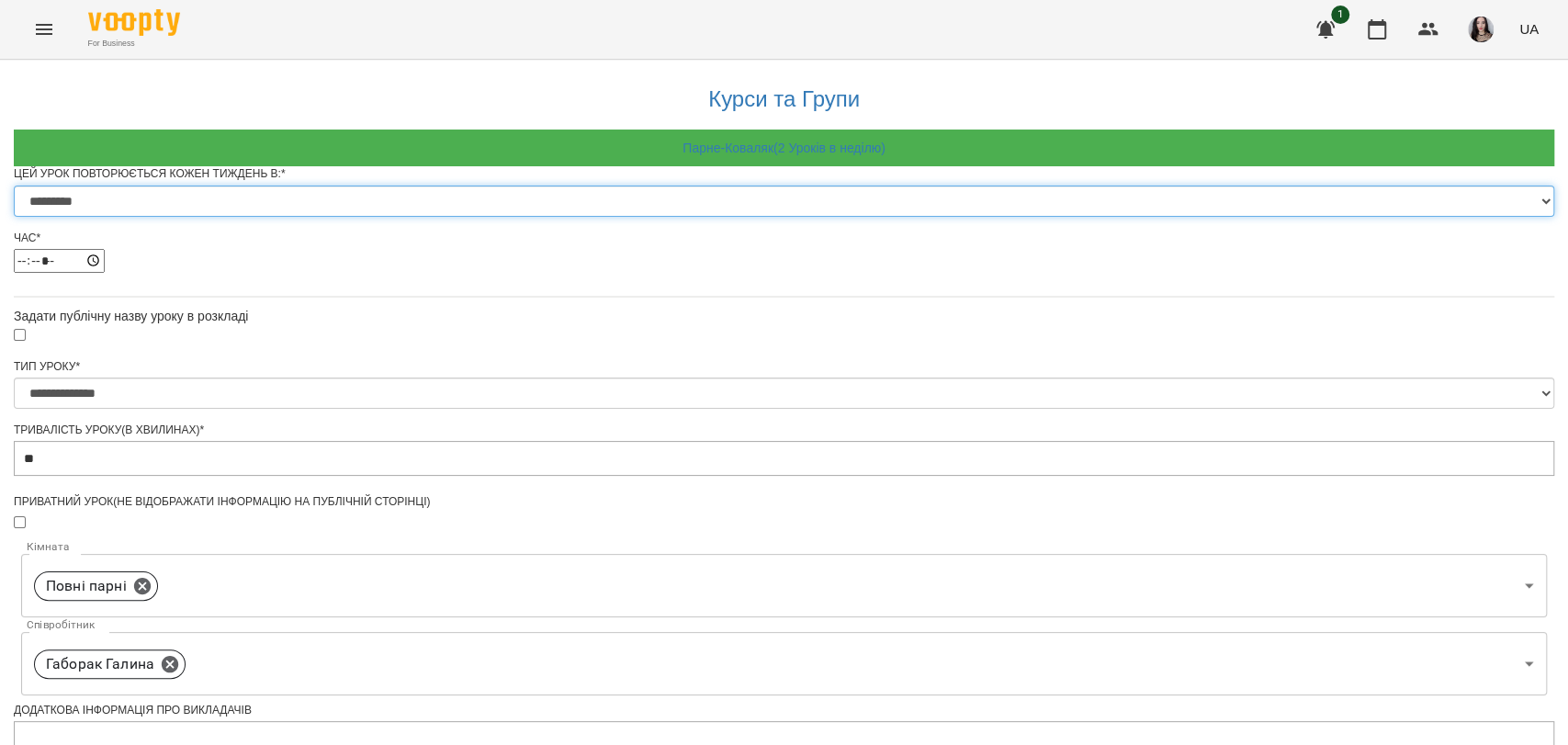 click on "********* ******** ****** ****** ******** ****** ******" at bounding box center (784, 201) 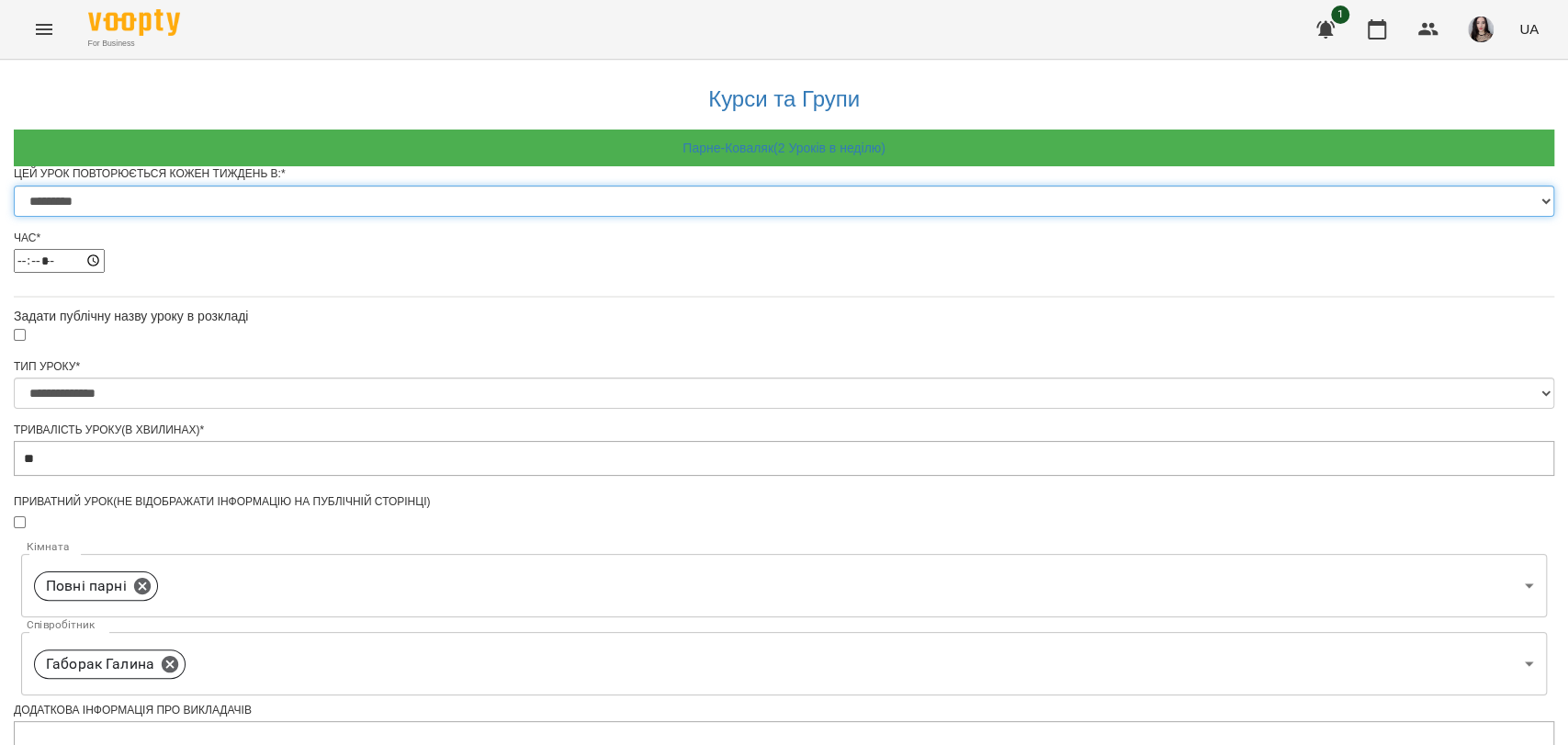 click on "********* ******** ****** ****** ******** ****** ******" at bounding box center (784, 201) 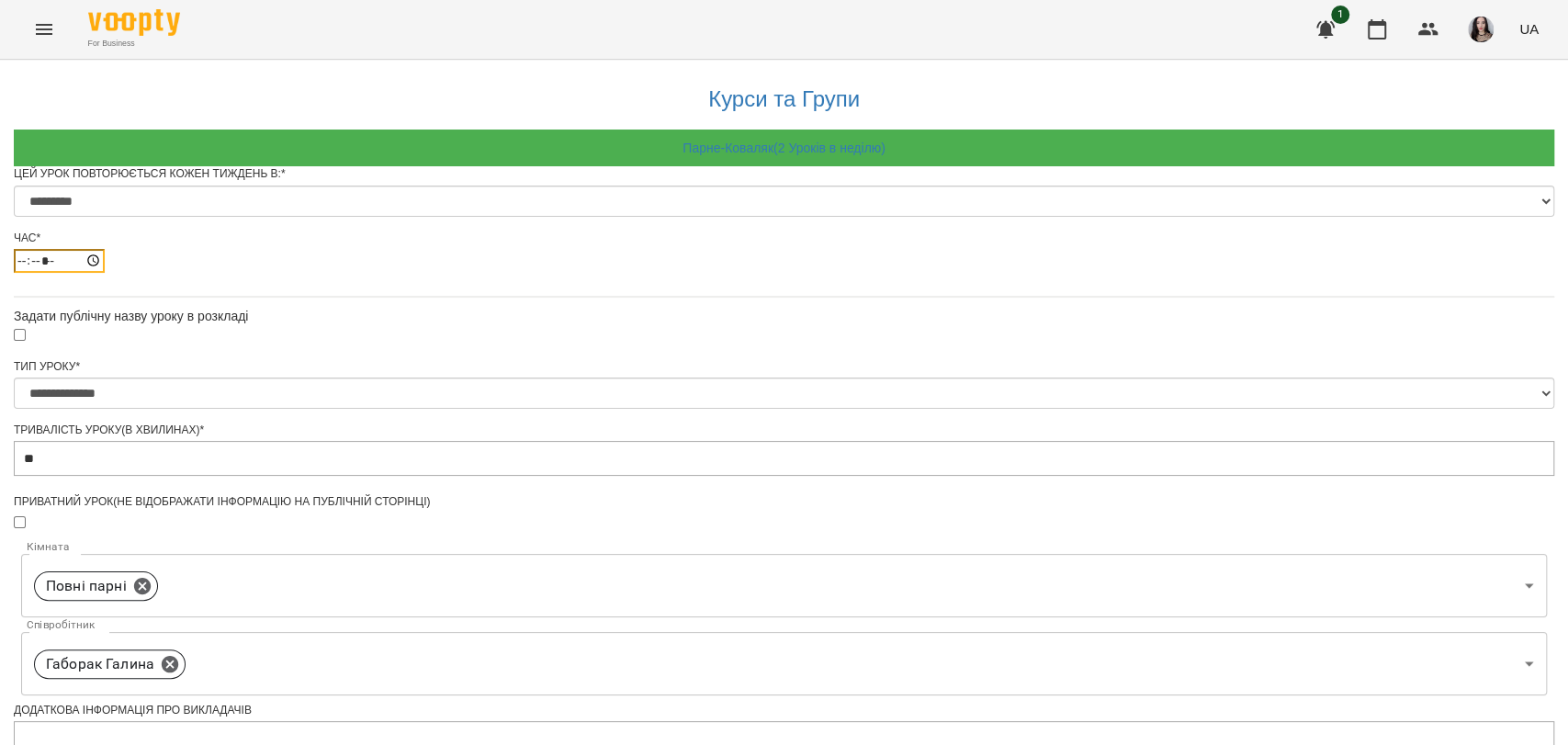 click on "*****" at bounding box center (59, 261) 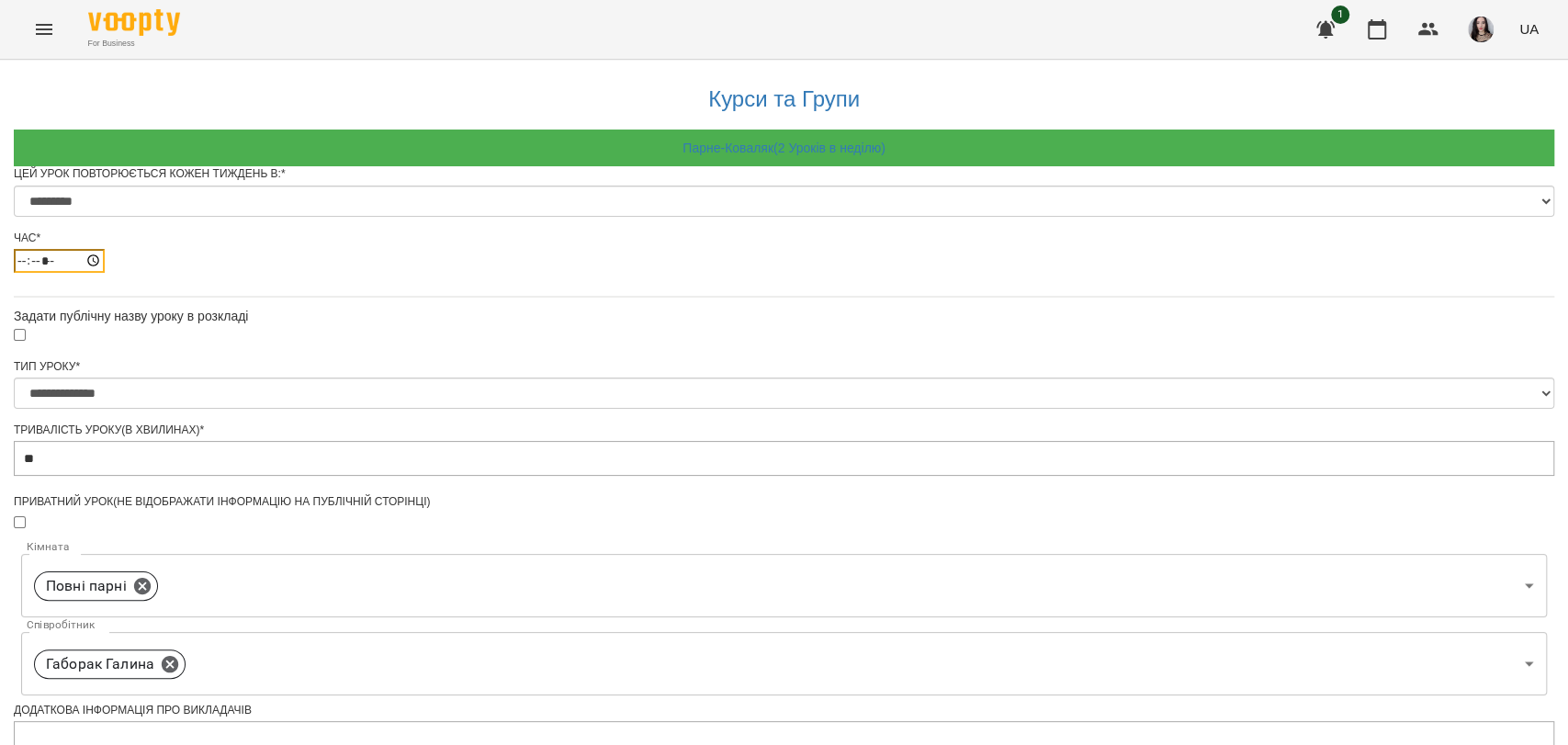 type on "*****" 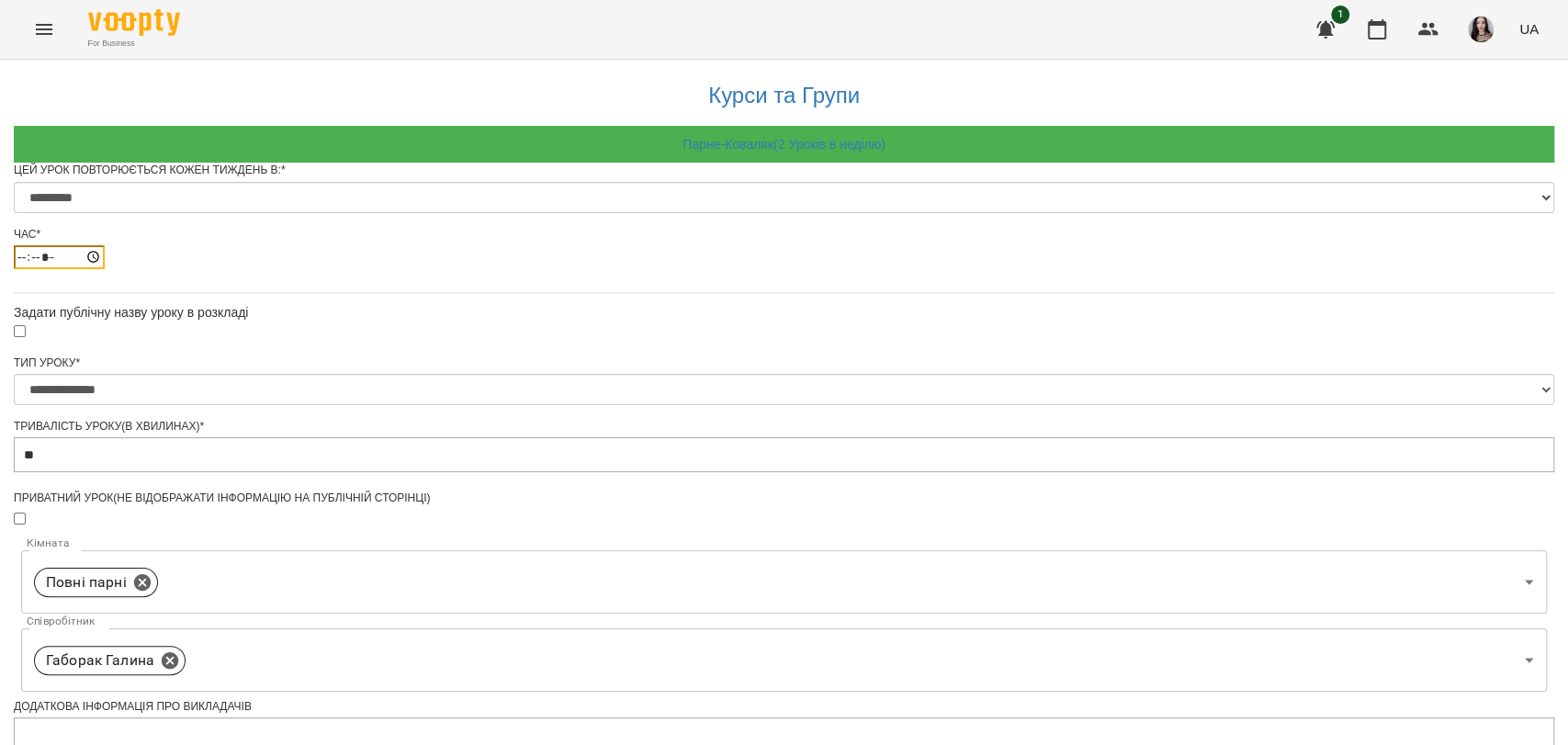 scroll, scrollTop: 694, scrollLeft: 0, axis: vertical 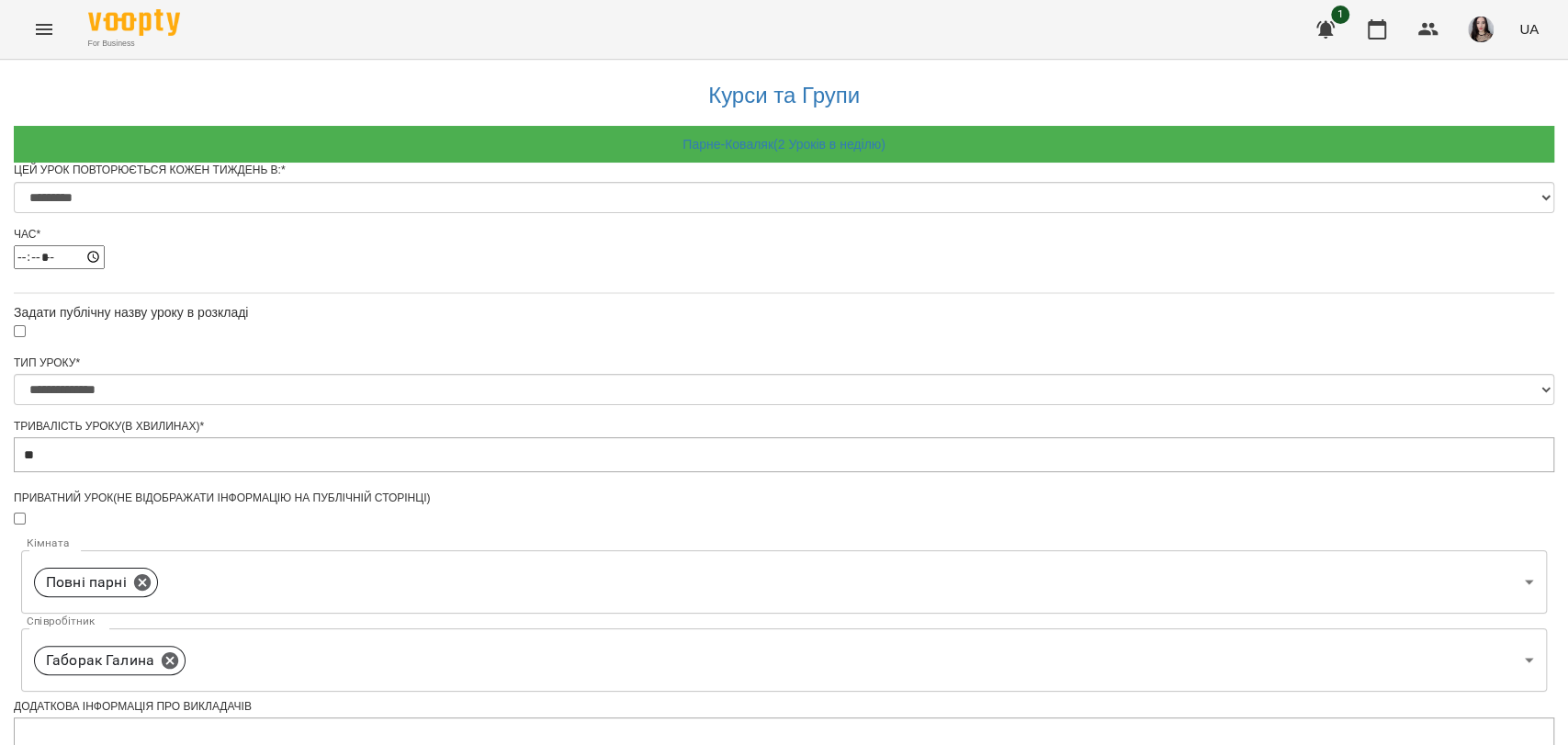 click on "Зберегти" at bounding box center [784, 1236] 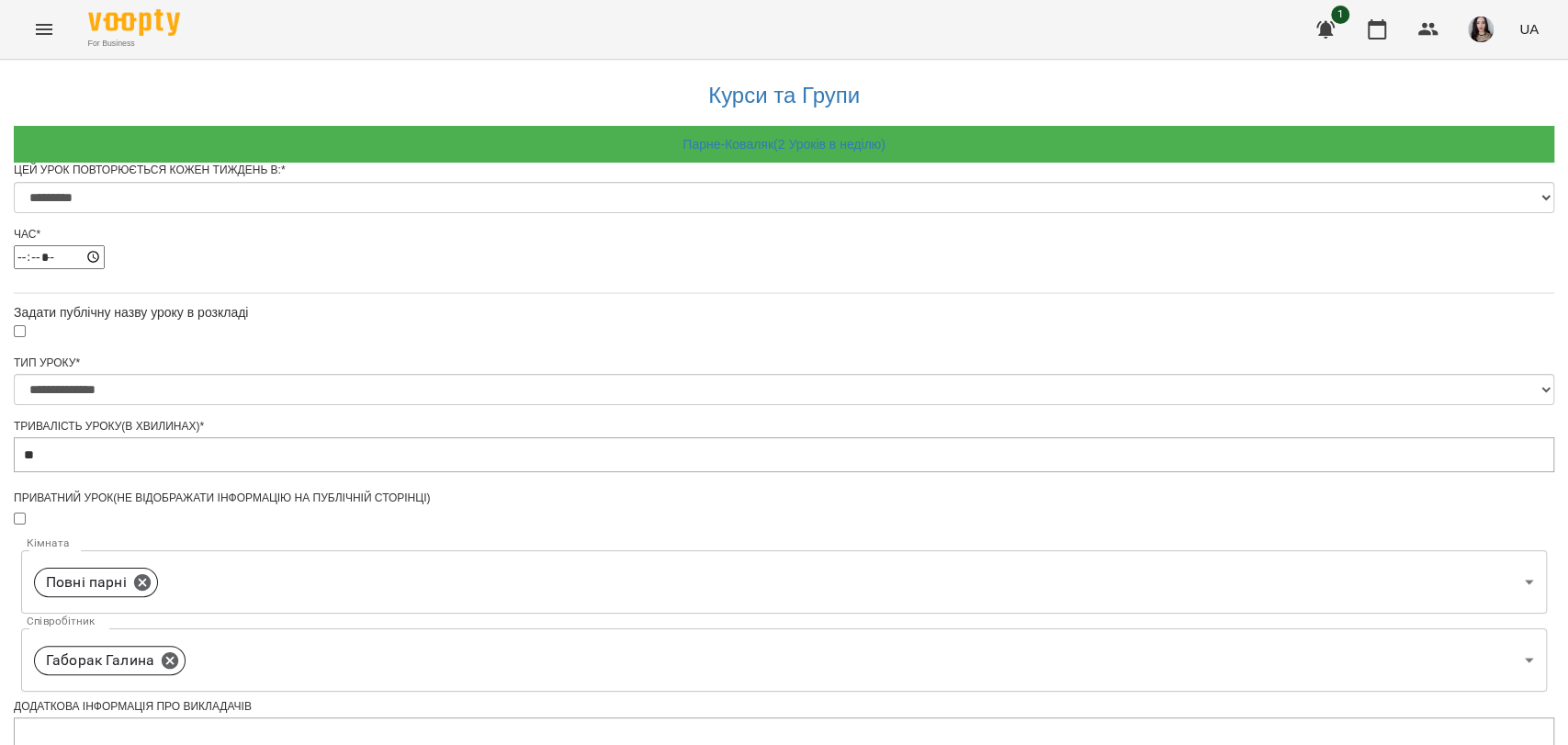 scroll, scrollTop: 0, scrollLeft: 0, axis: both 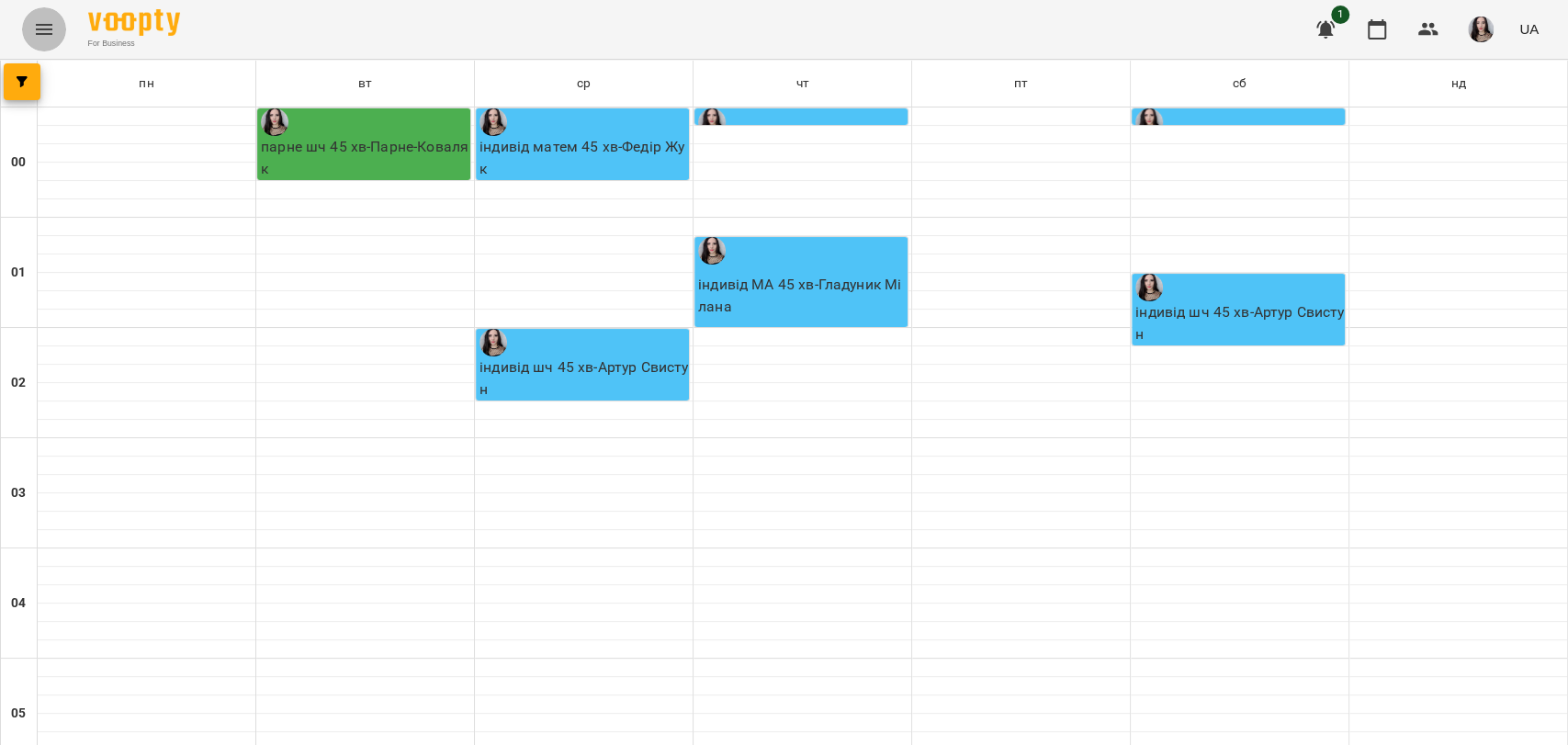 click 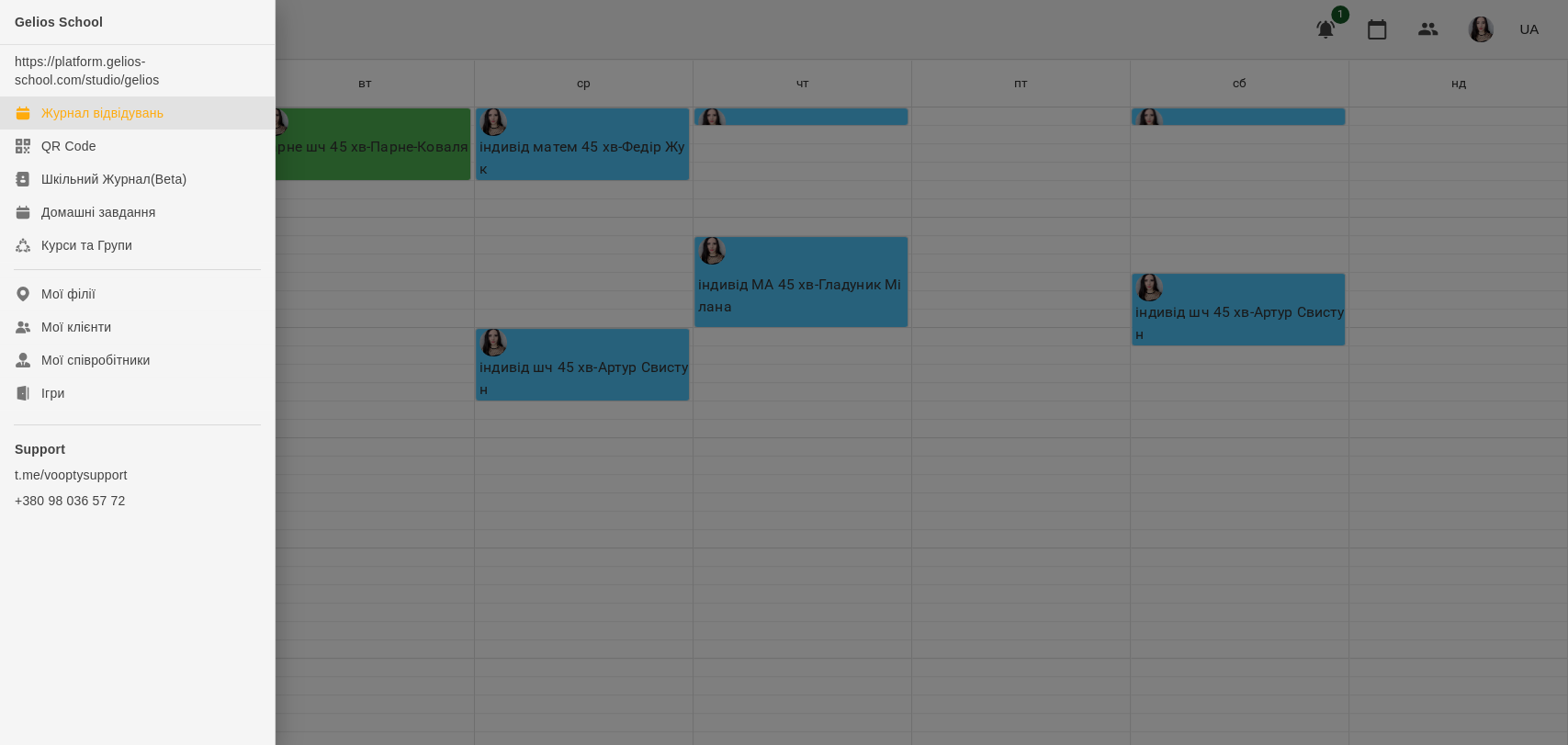 click on "Журнал відвідувань" at bounding box center [102, 113] 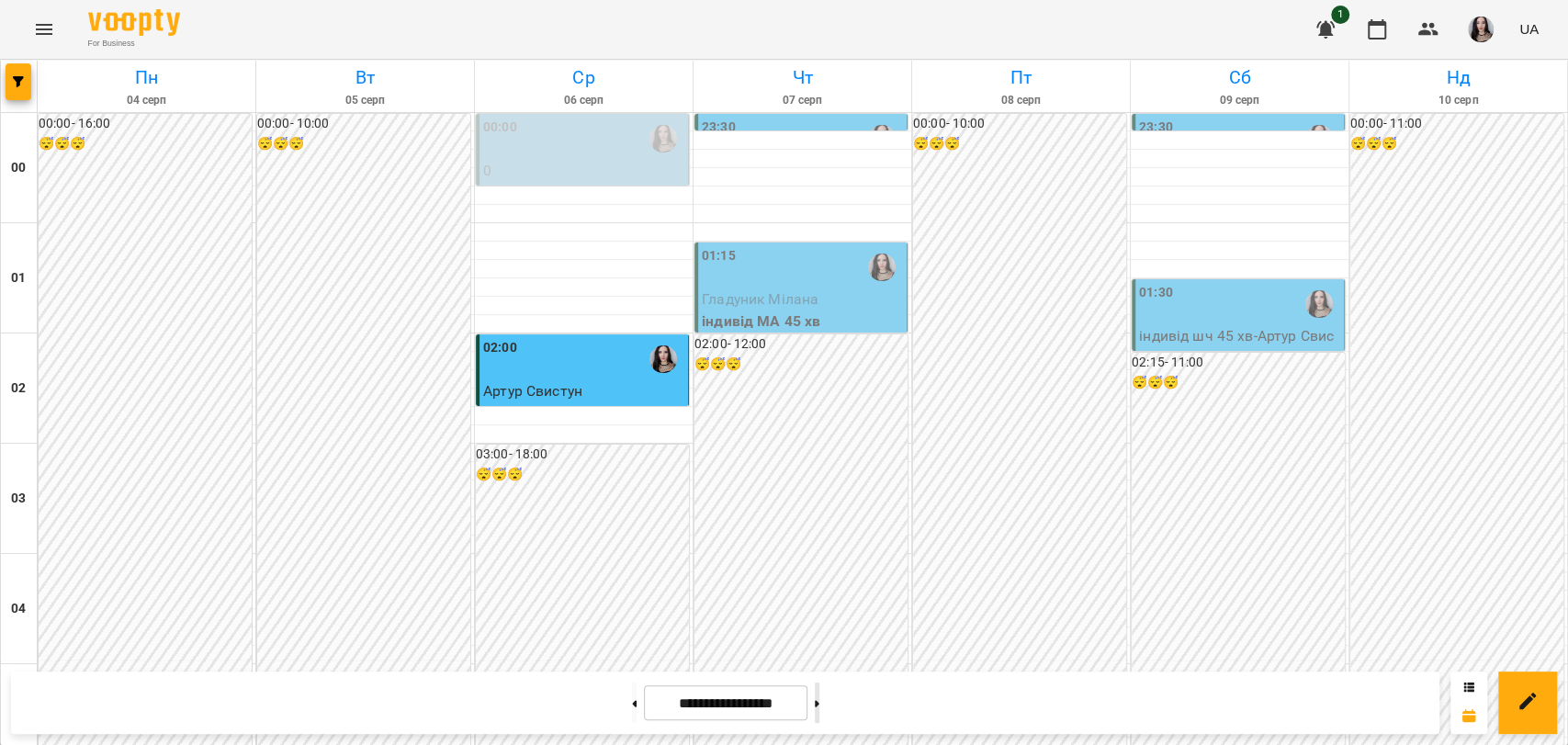 click at bounding box center [817, 703] 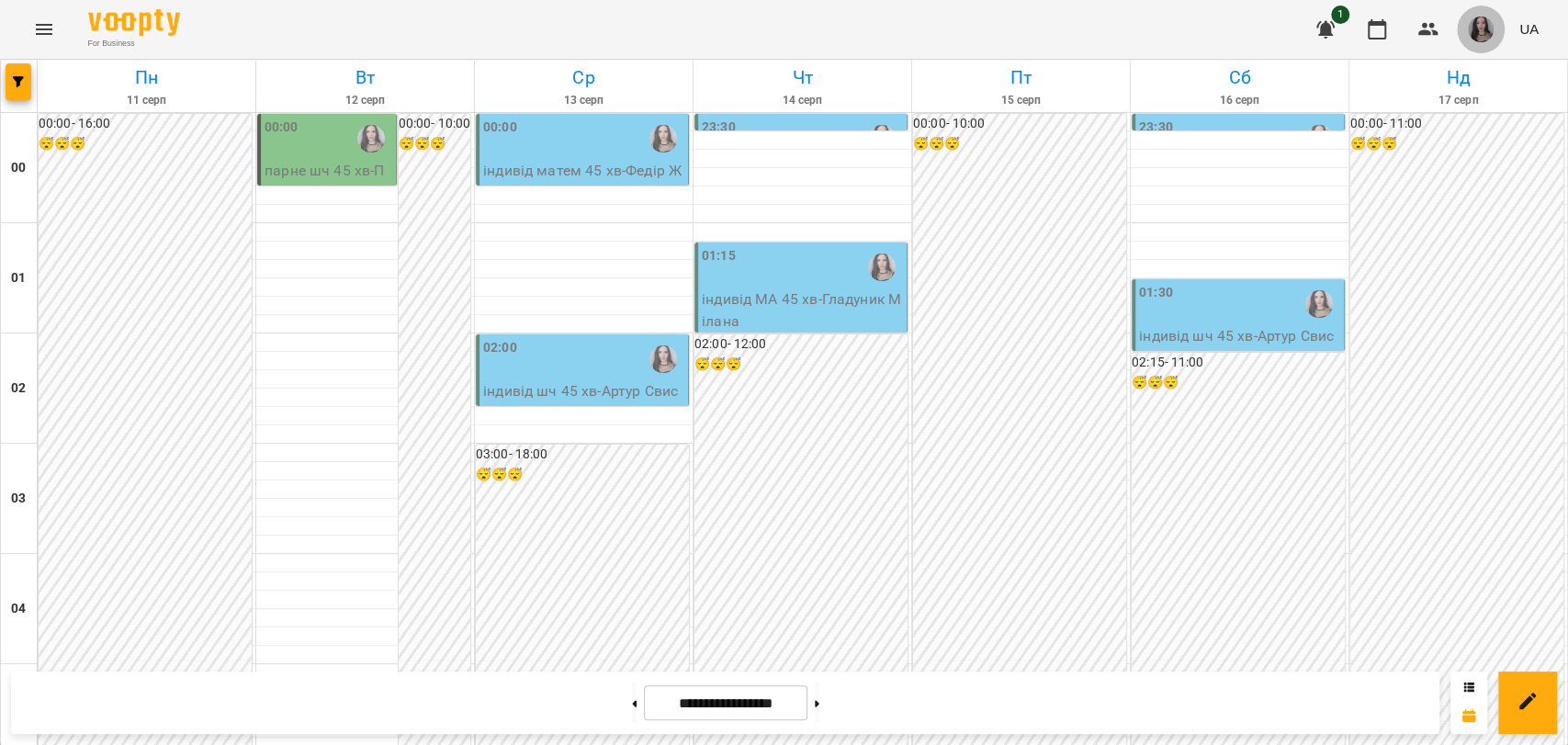 click at bounding box center [1481, 29] 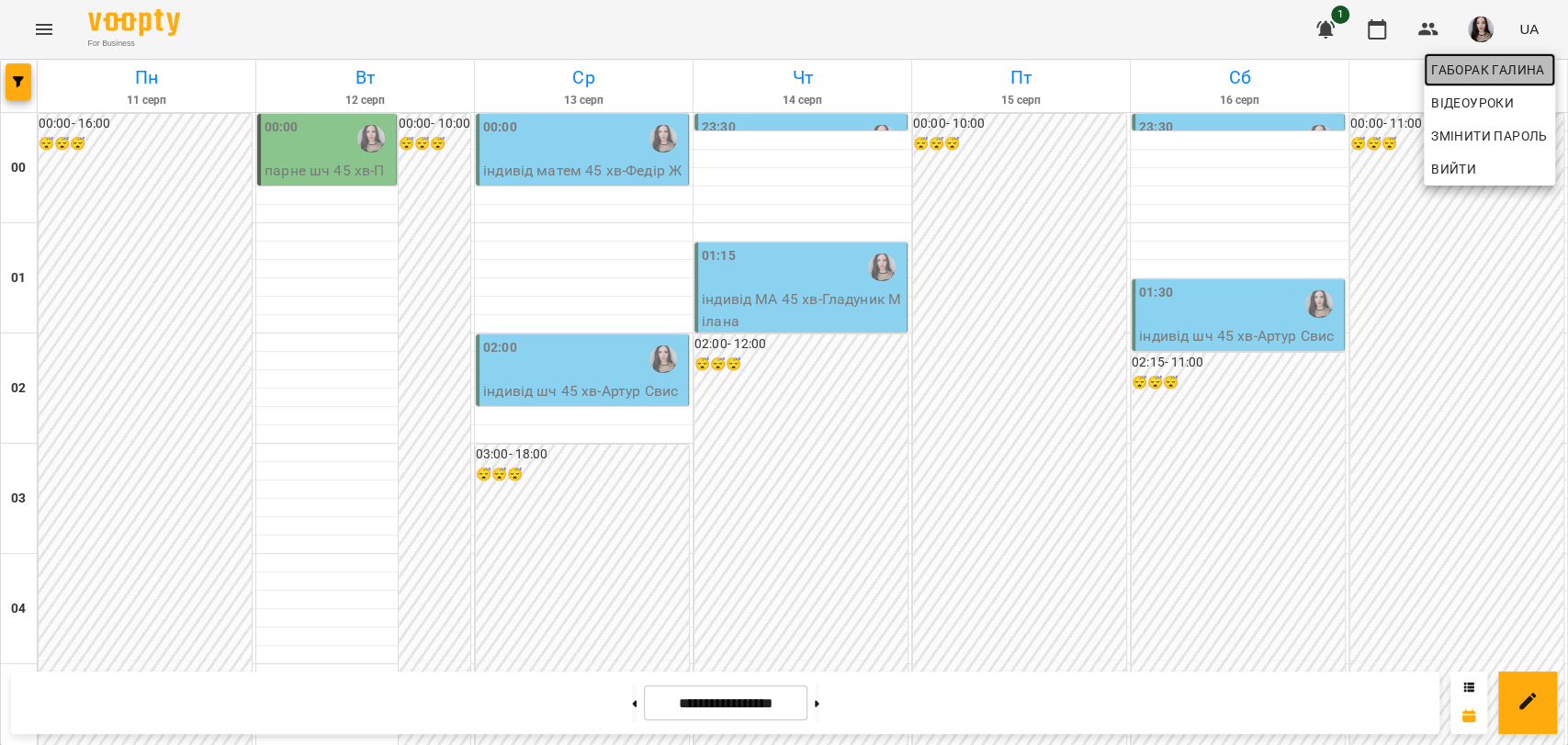 click on "Габорак Галина" at bounding box center [1489, 70] 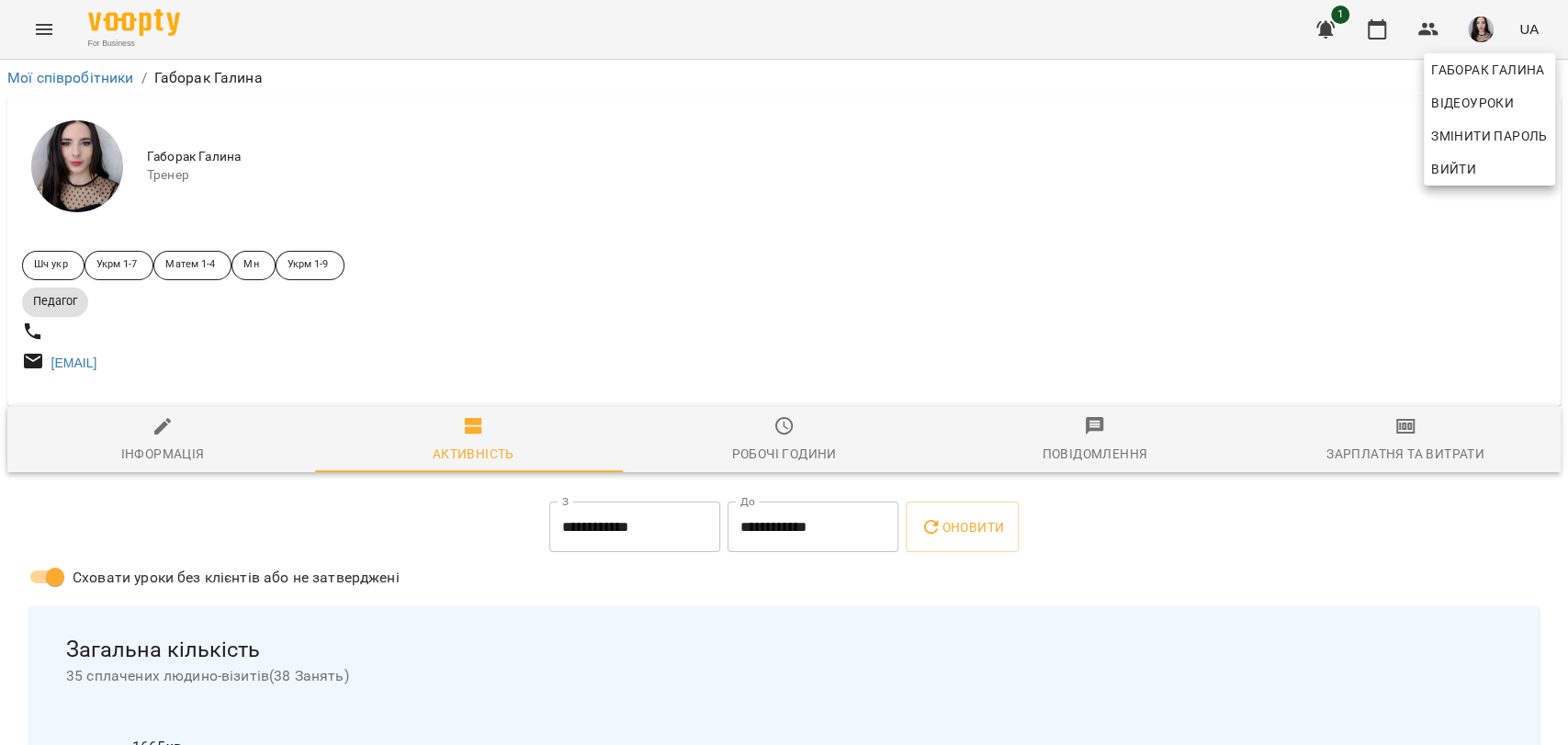 drag, startPoint x: 1558, startPoint y: 118, endPoint x: 1564, endPoint y: 252, distance: 134.13426 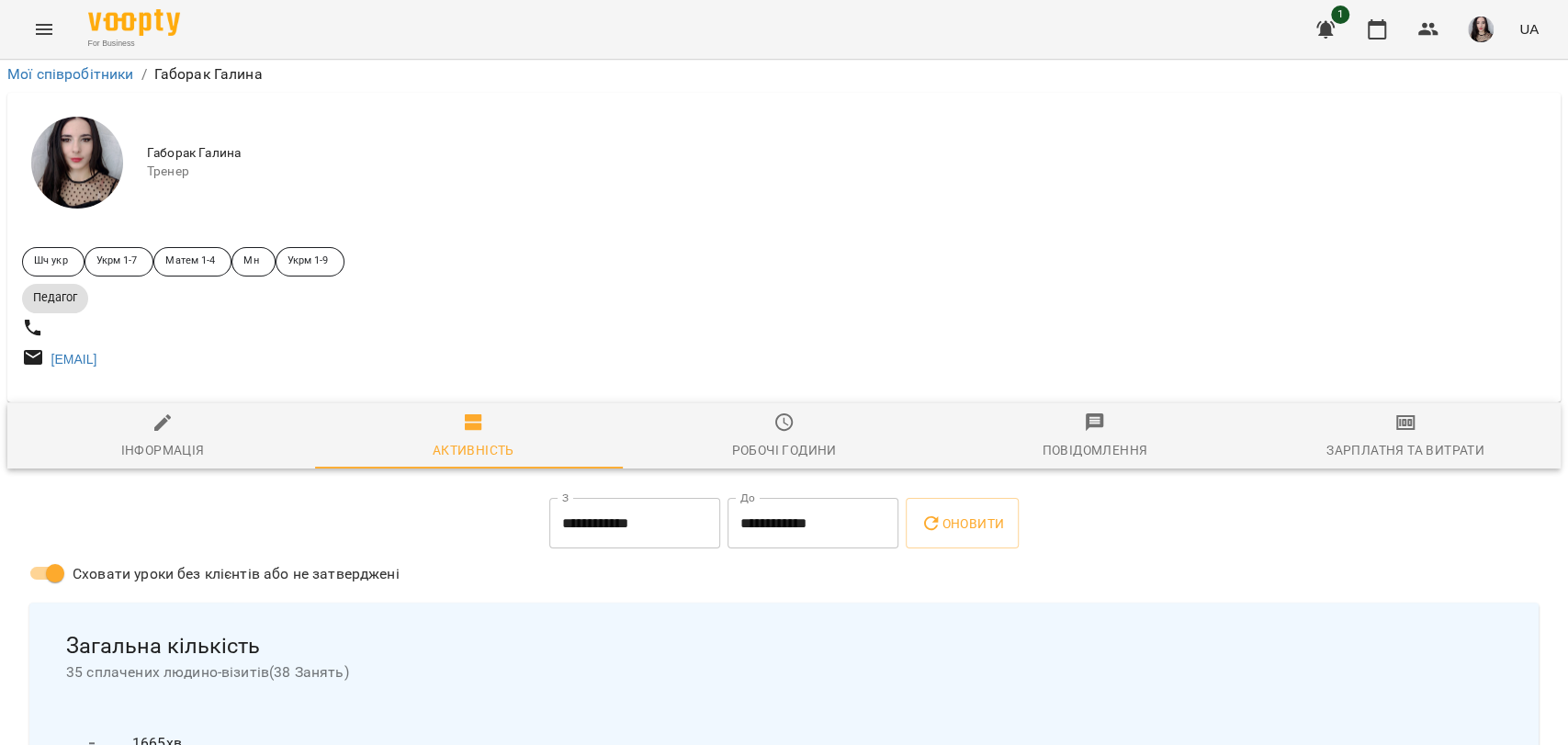 scroll, scrollTop: 96, scrollLeft: 0, axis: vertical 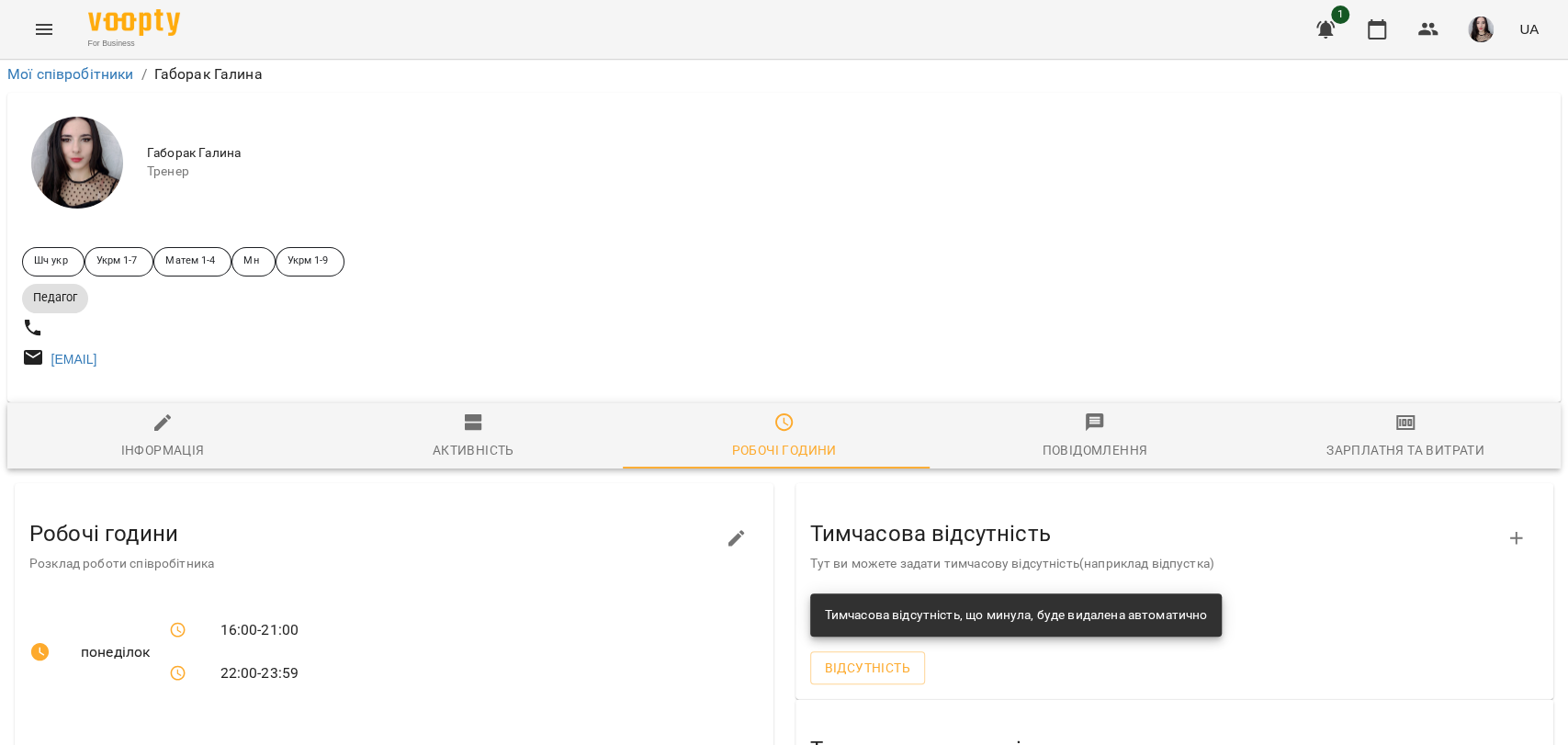 click on "Робочі години" at bounding box center (96, 1662) 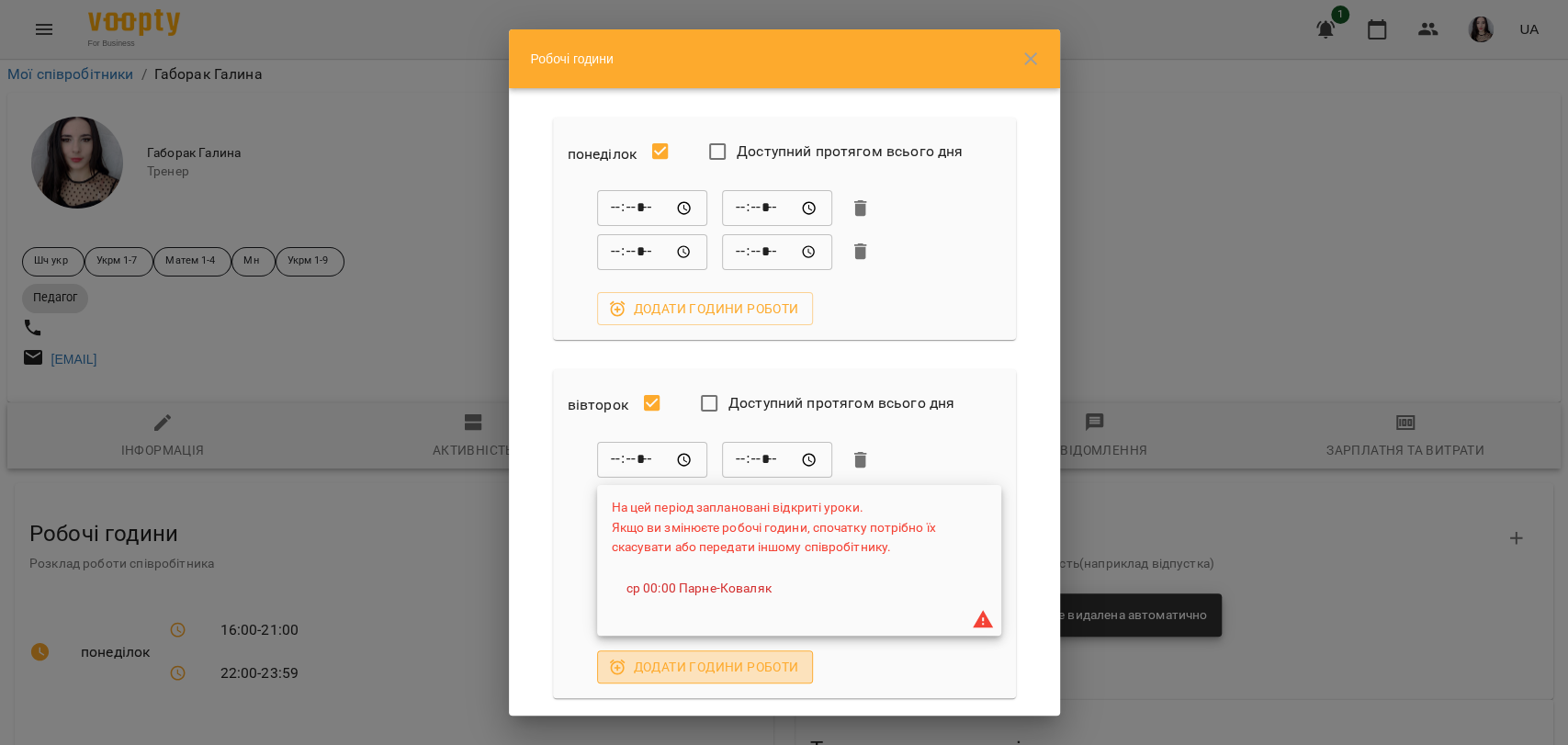 click on "Додати години роботи" at bounding box center [705, 667] 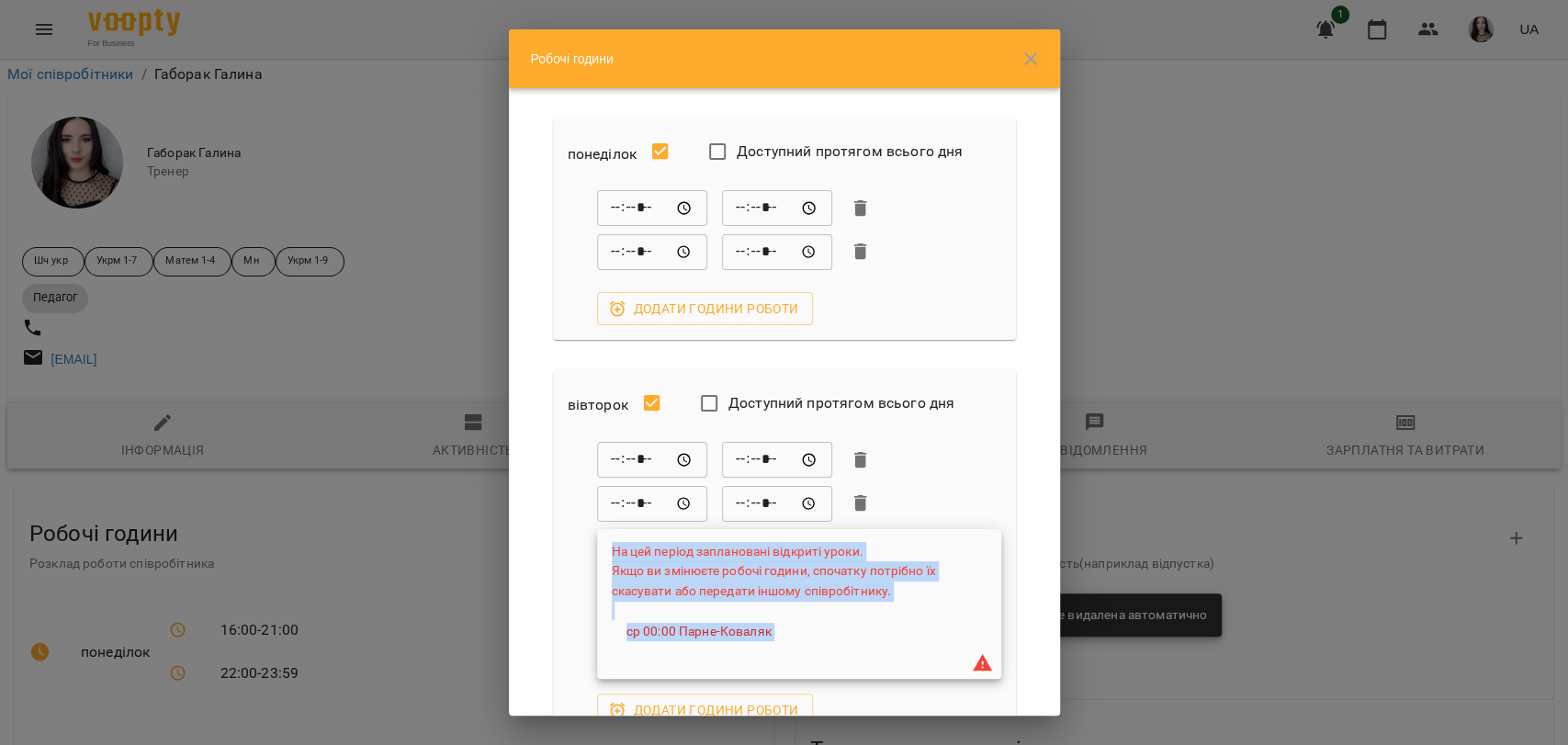 drag, startPoint x: 1566, startPoint y: 571, endPoint x: 1566, endPoint y: 556, distance: 15 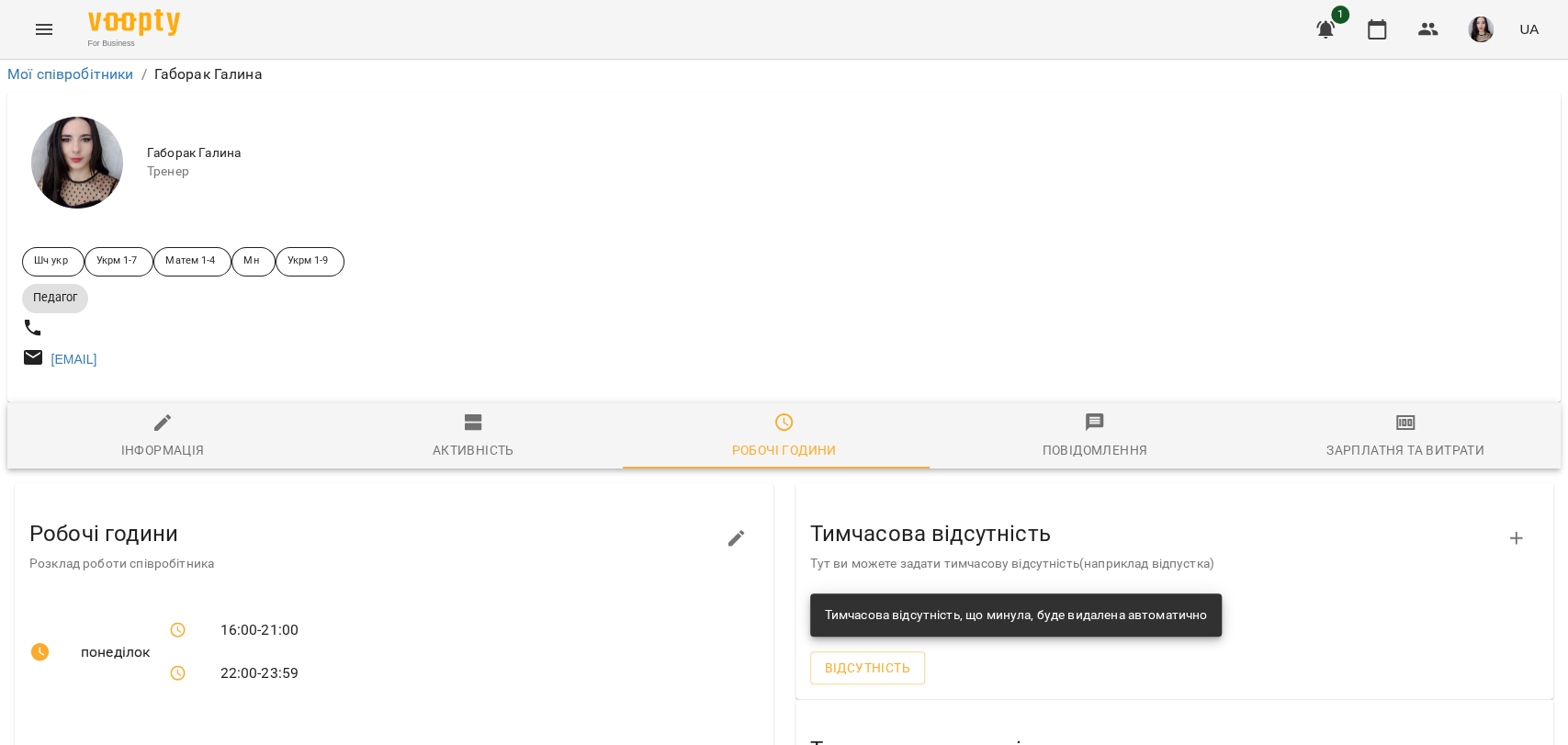 click on "Робочі години" at bounding box center (96, 1662) 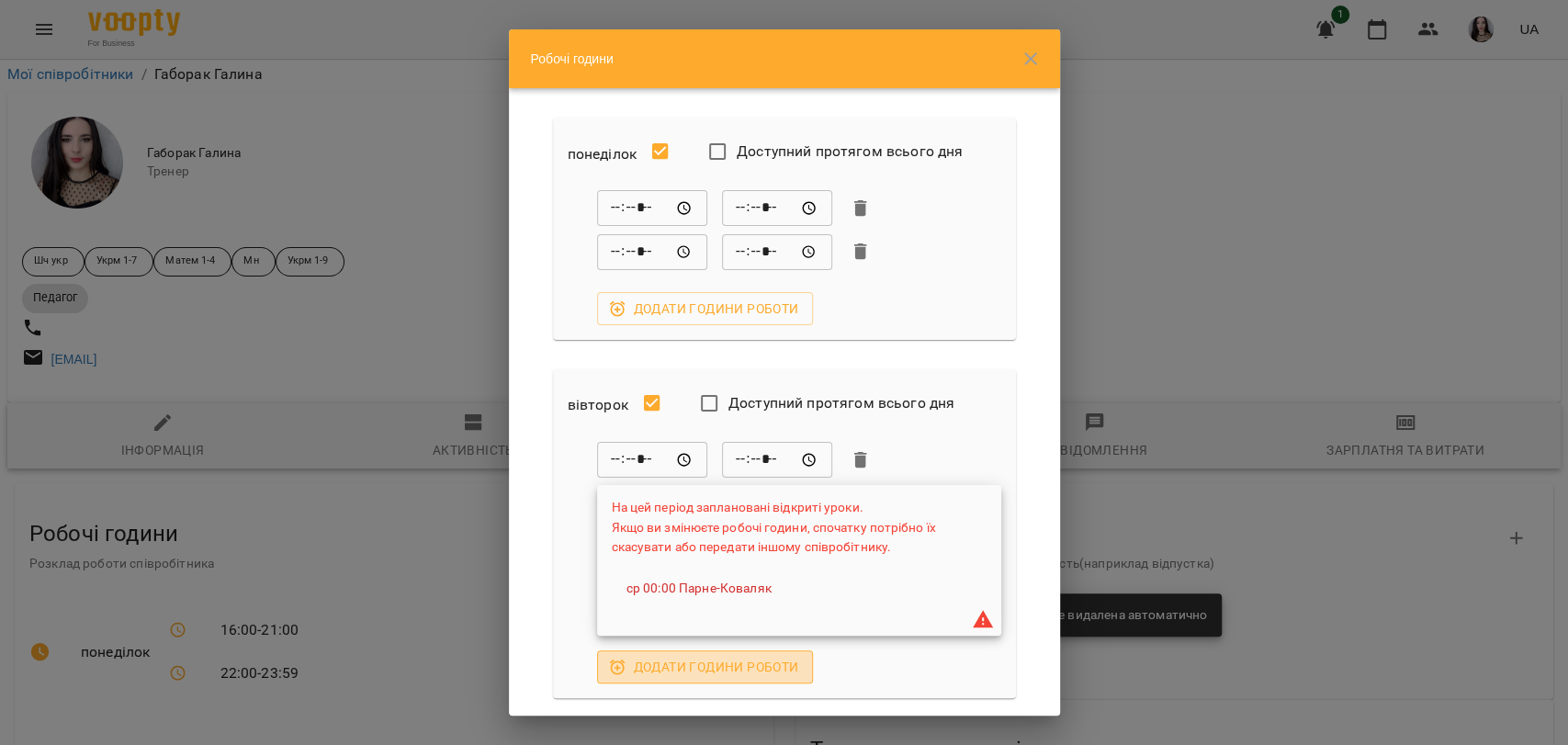 click on "Додати години роботи" at bounding box center [705, 667] 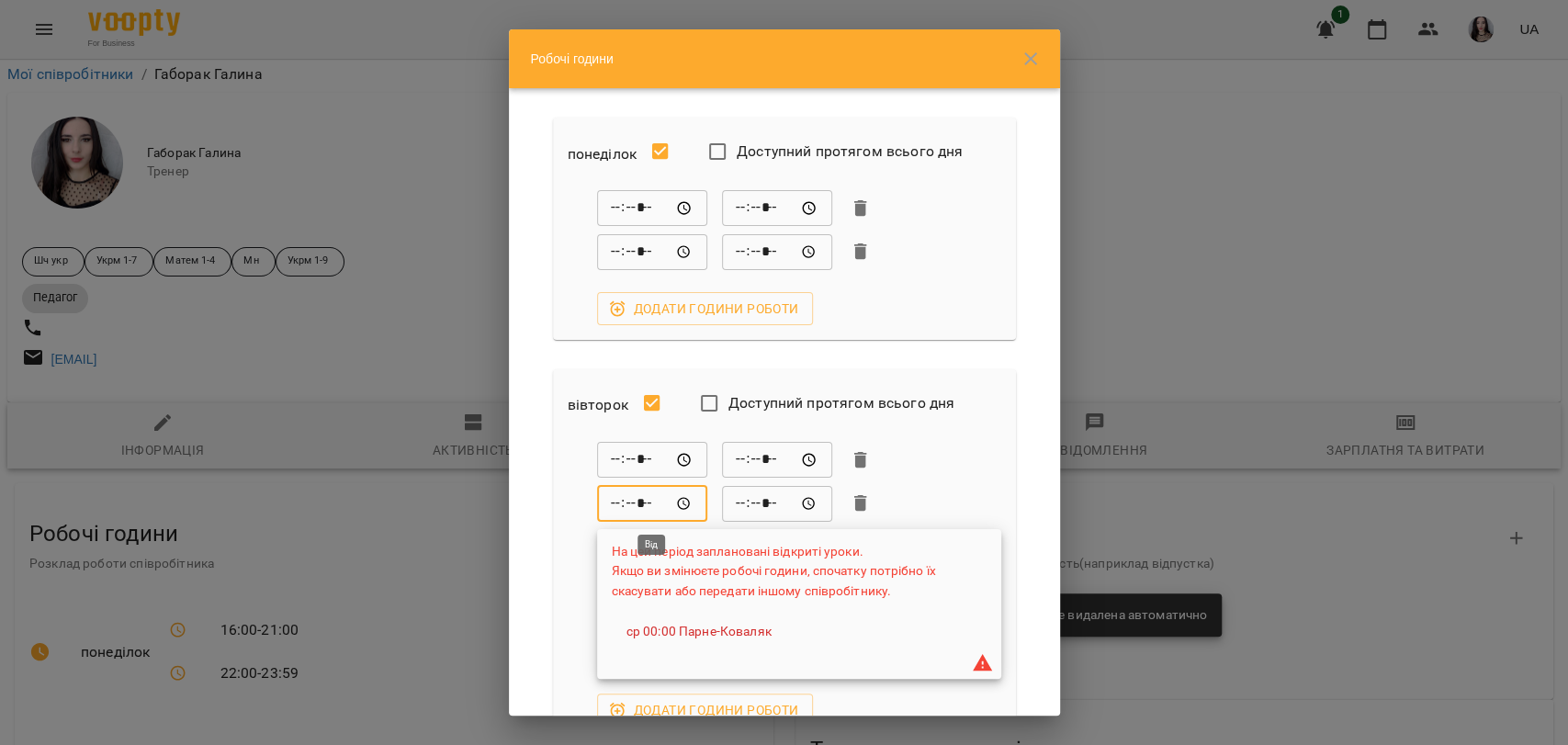 click on "*****" at bounding box center (652, 503) 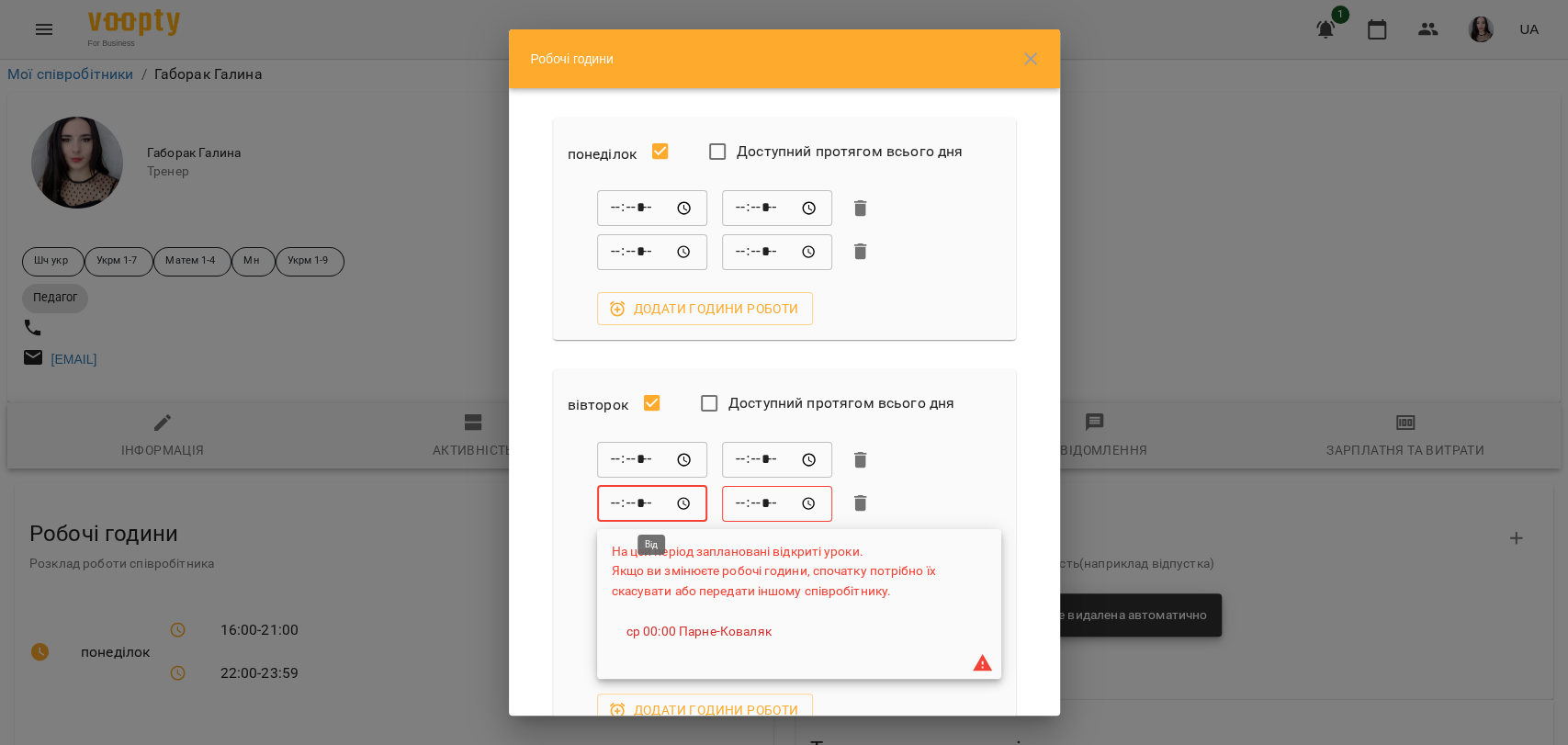 type on "*****" 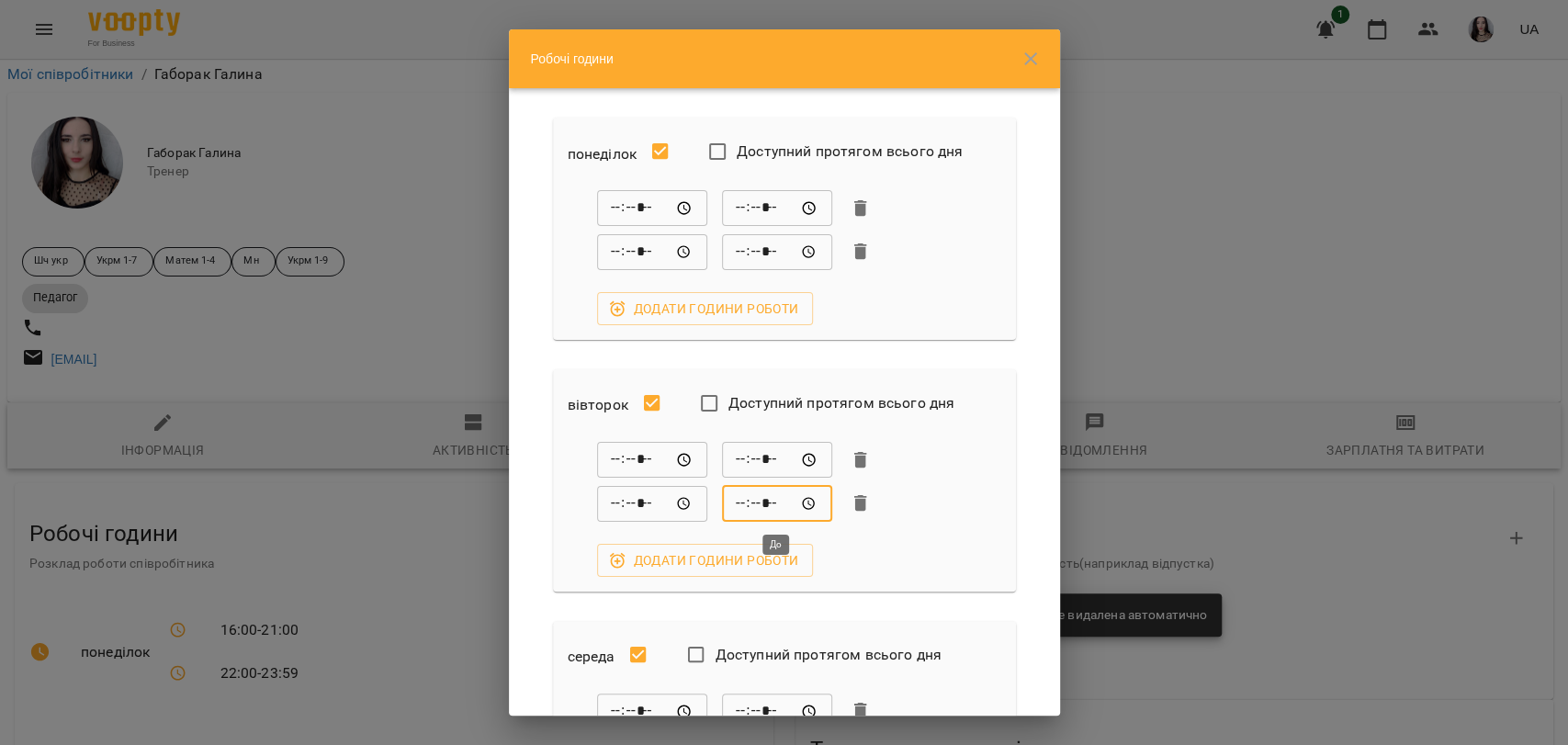 click on "*****" at bounding box center [777, 503] 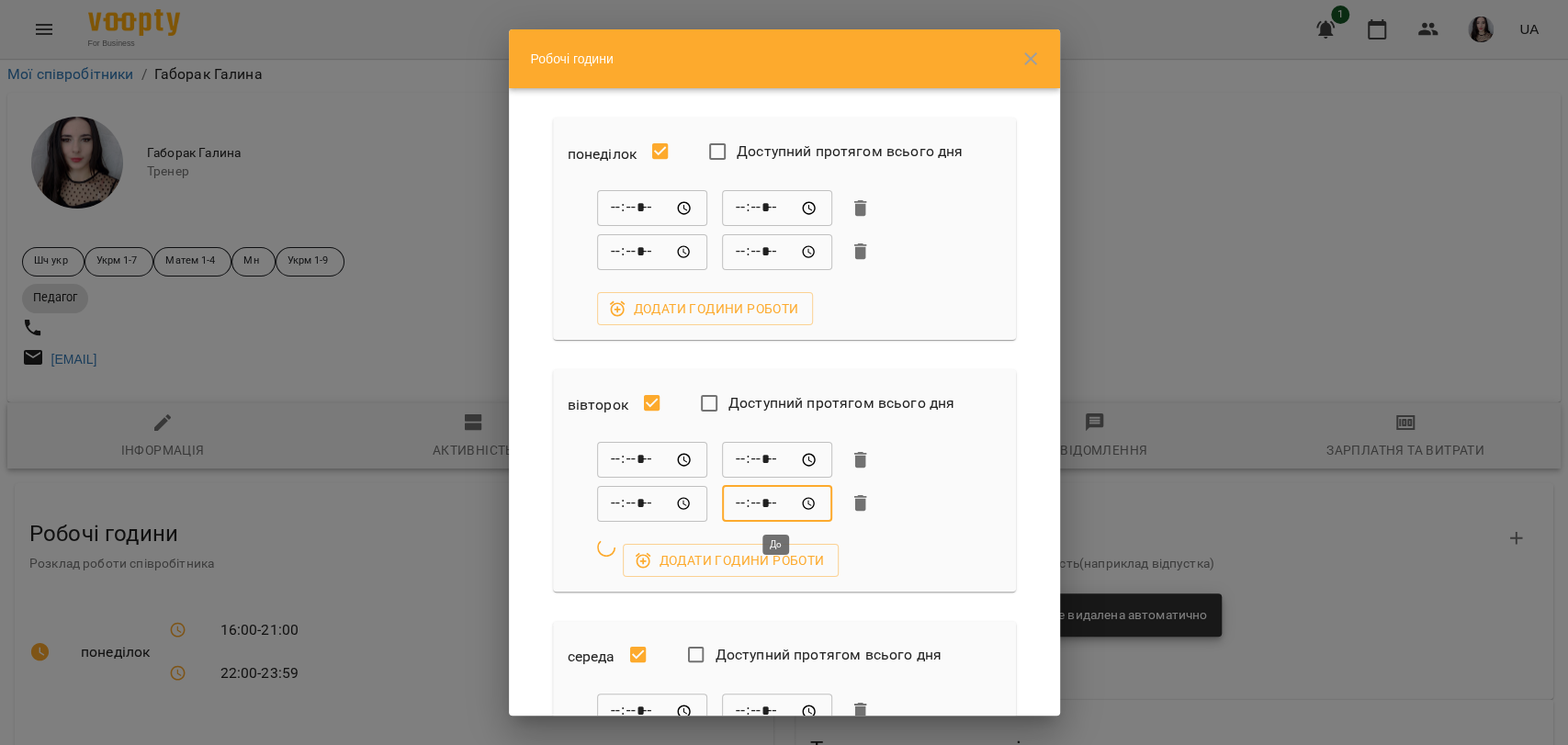 type on "*****" 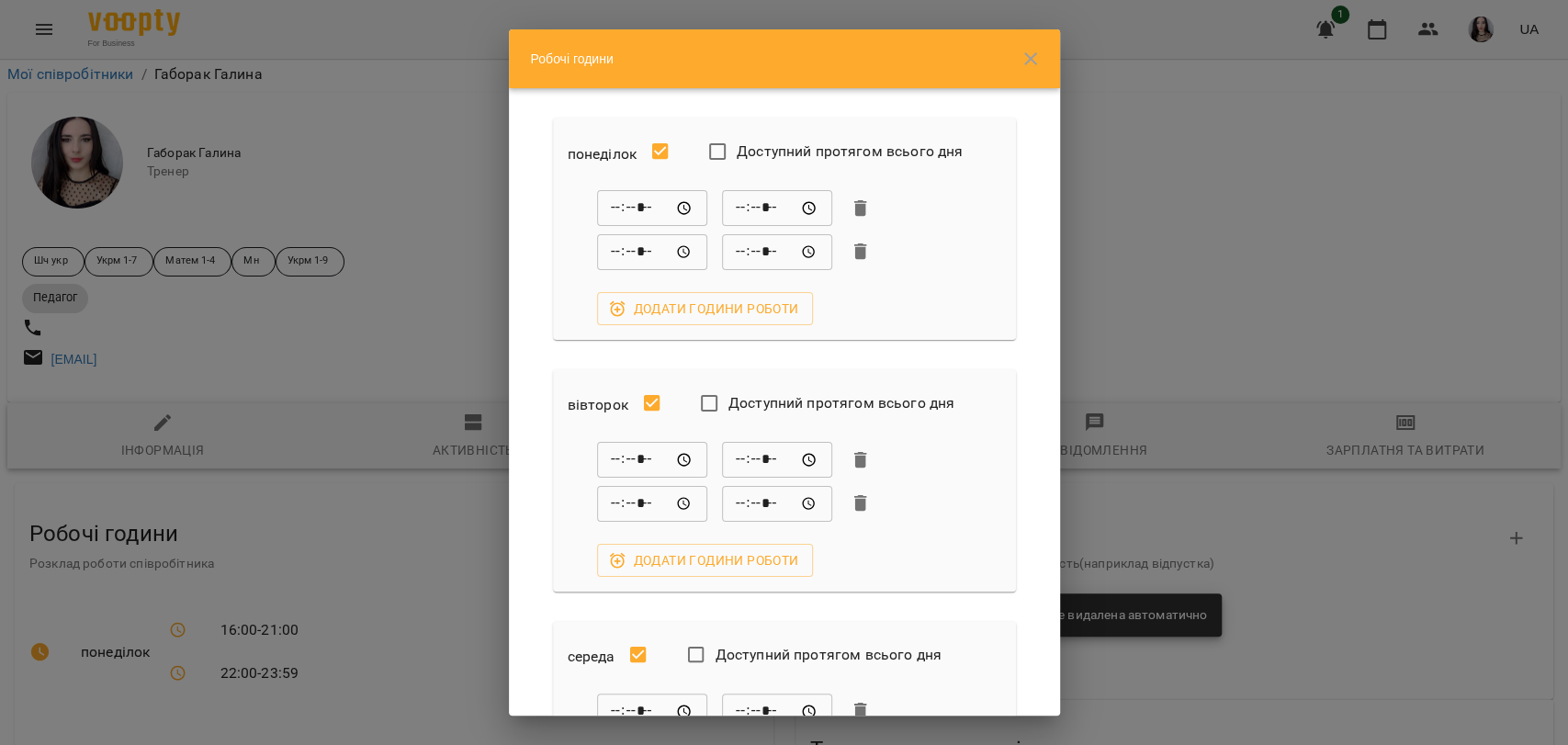 drag, startPoint x: 1562, startPoint y: 525, endPoint x: 1555, endPoint y: 510, distance: 16.552945 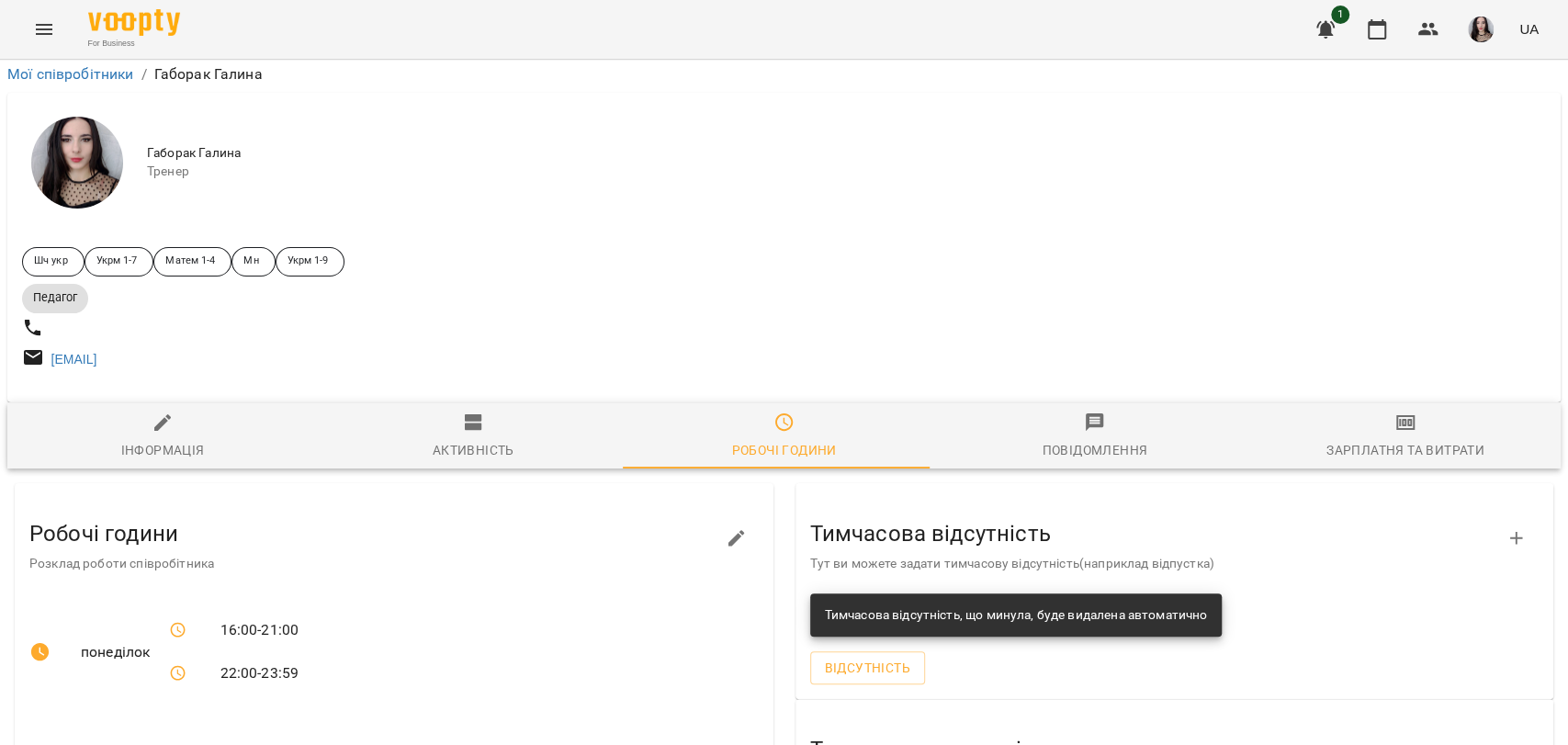 click on "Робочі години" at bounding box center (96, 1662) 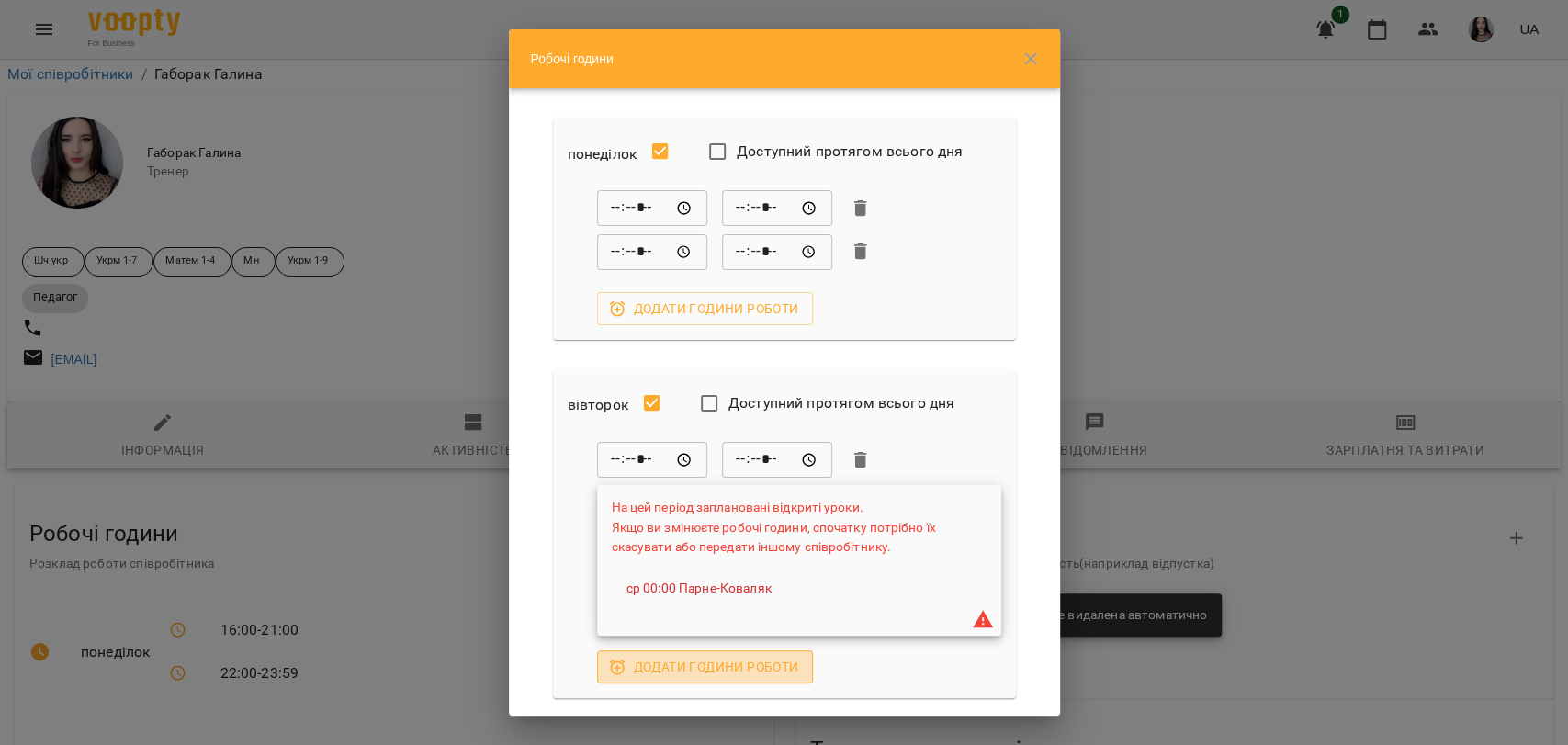 click on "Додати години роботи" at bounding box center [705, 667] 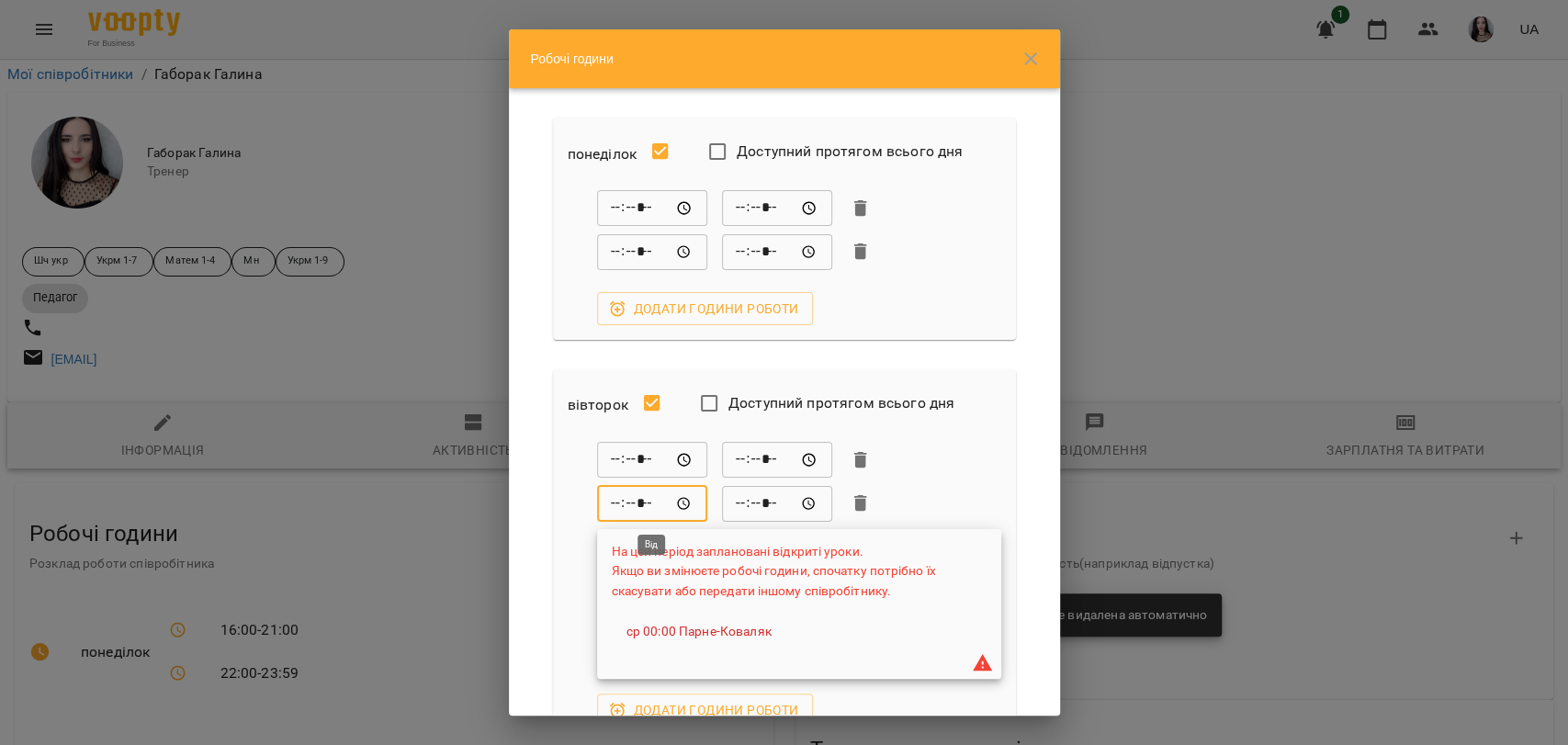 click on "*****" at bounding box center [652, 503] 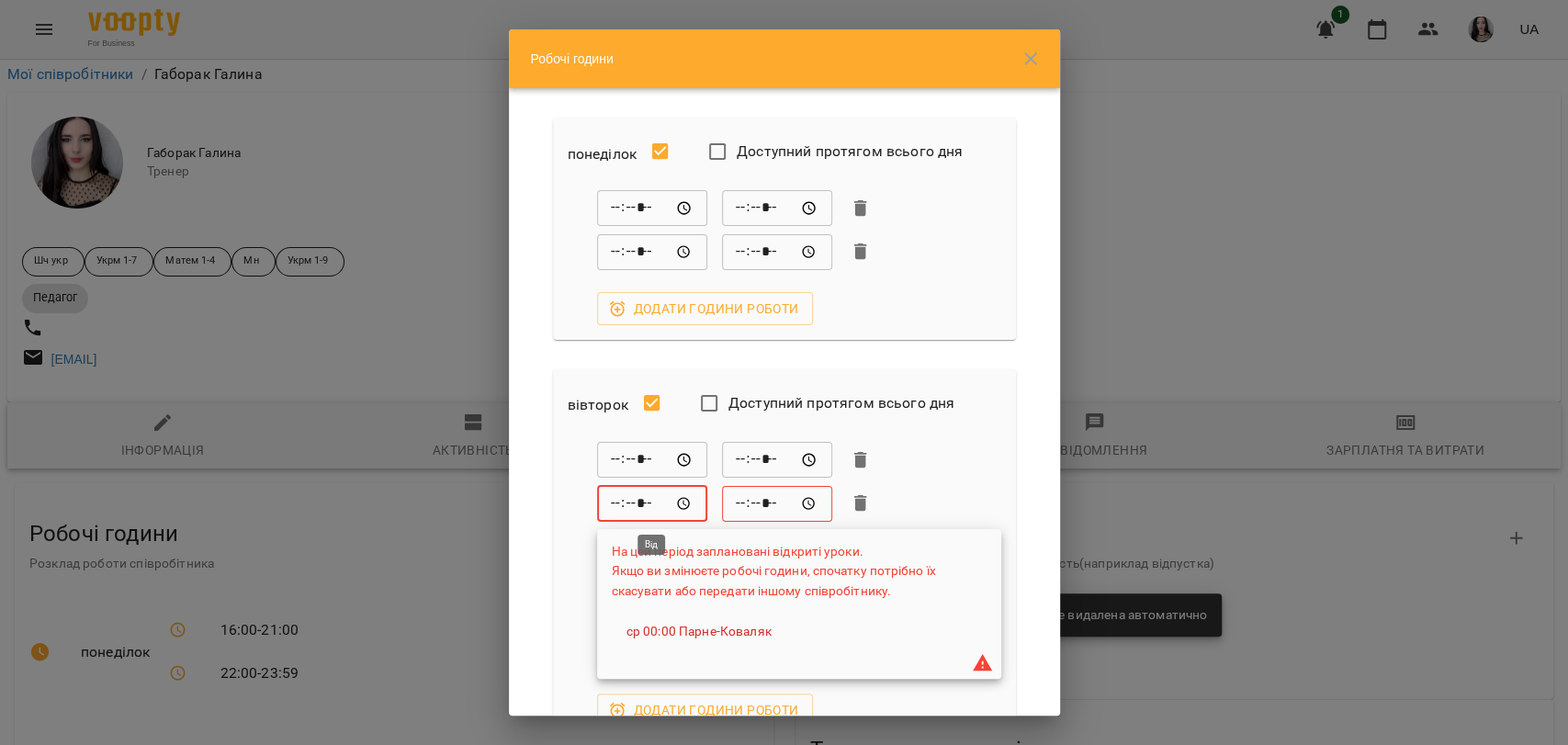 type on "*****" 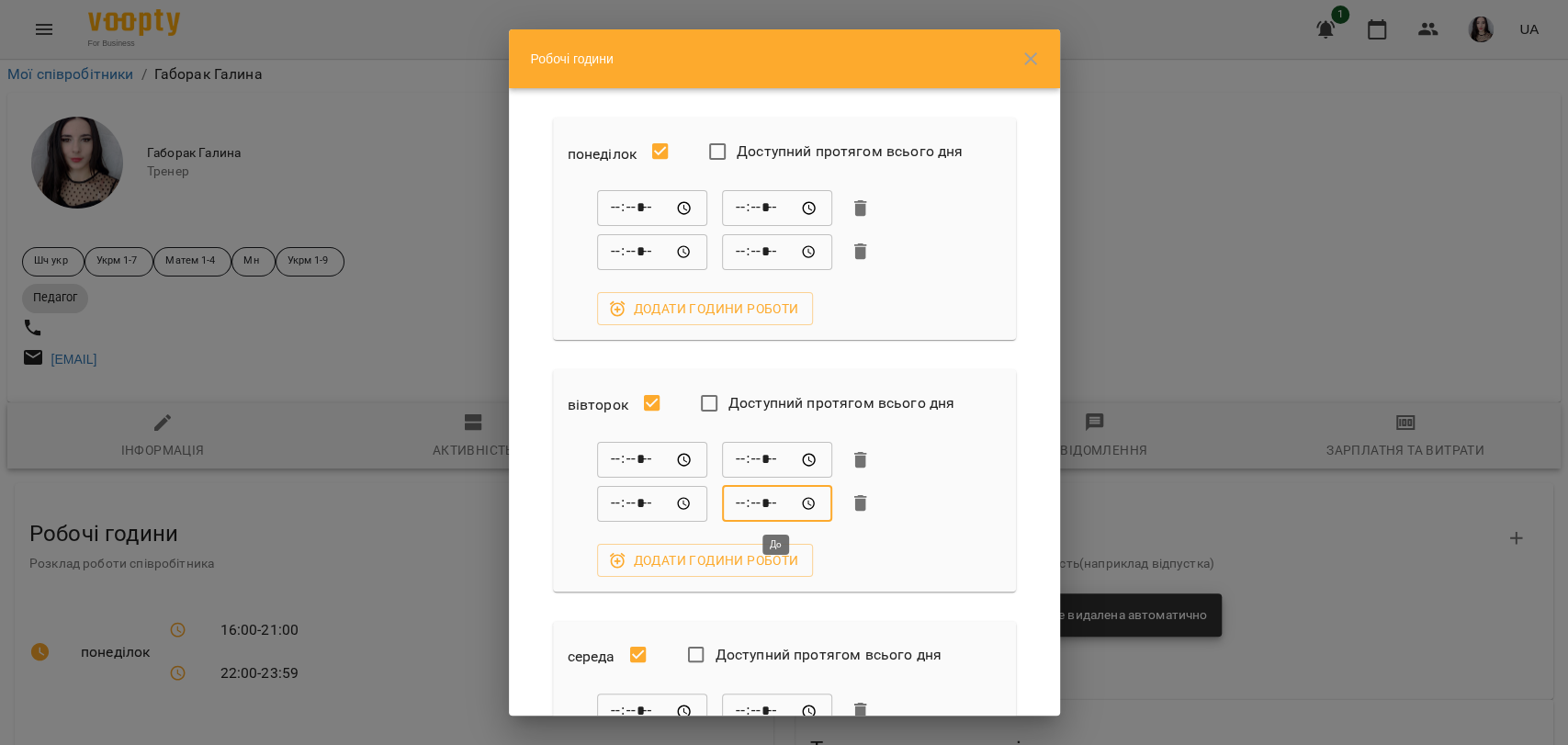 click on "*****" at bounding box center (777, 503) 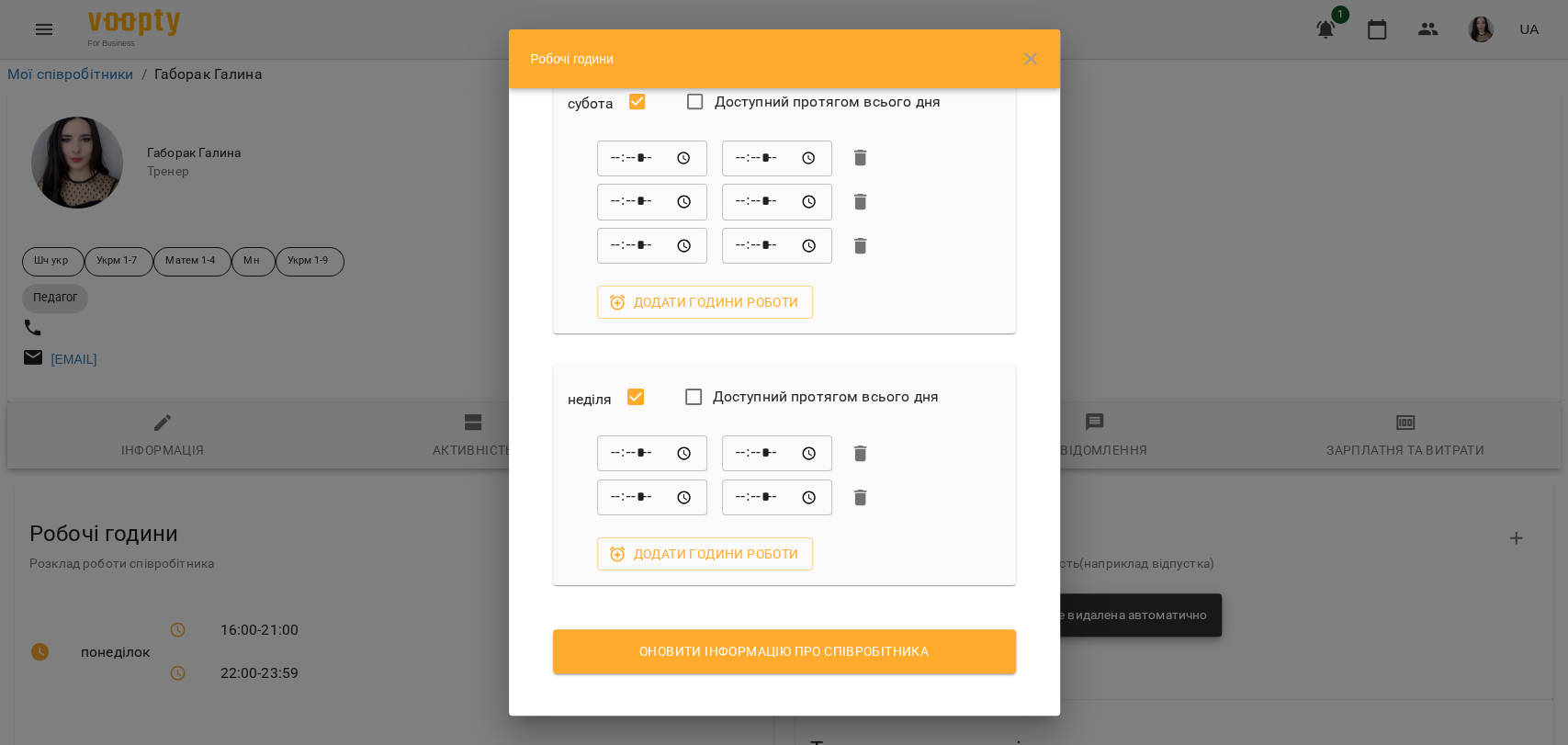 scroll, scrollTop: 1455, scrollLeft: 0, axis: vertical 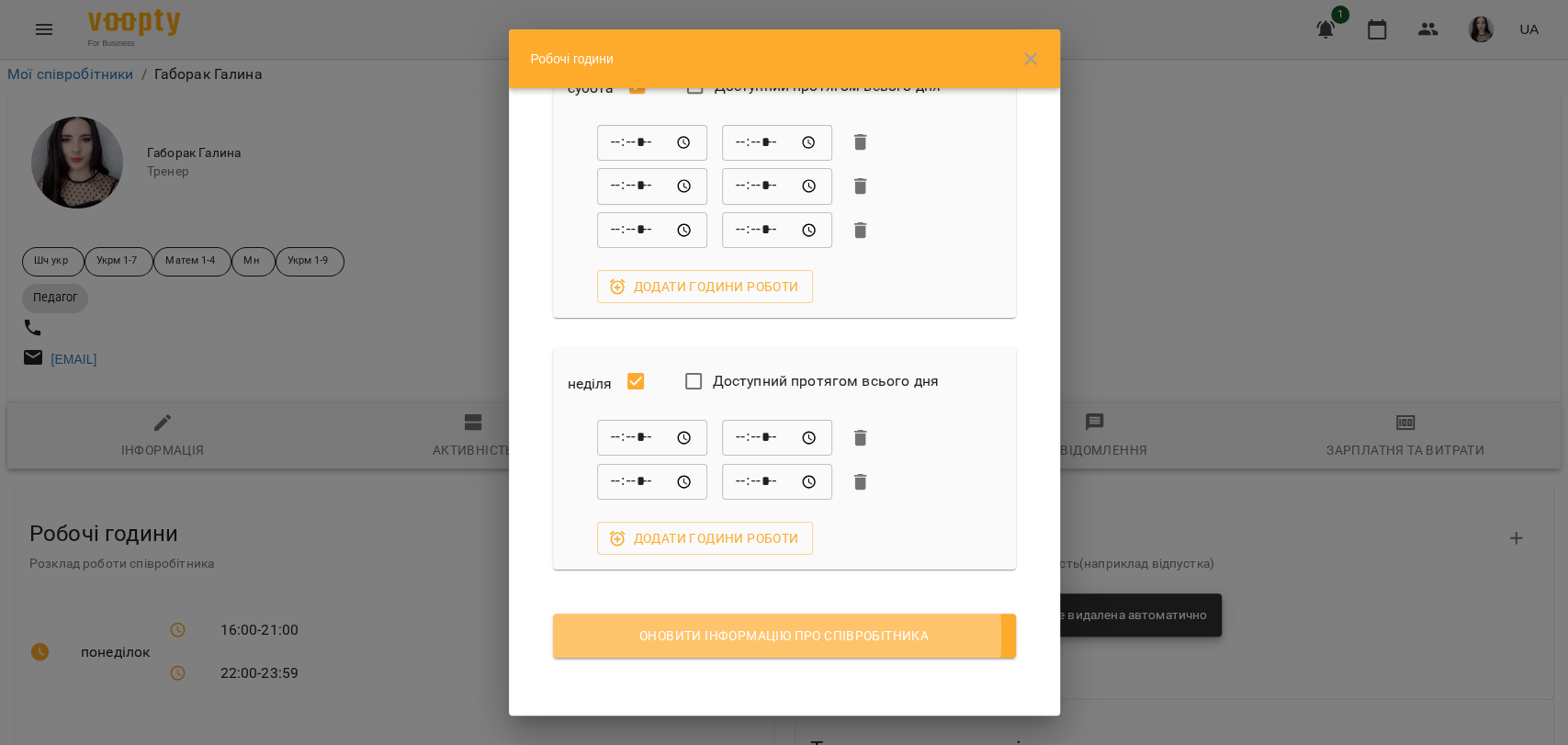 click on "Оновити інформацію про співробітника" at bounding box center [784, 636] 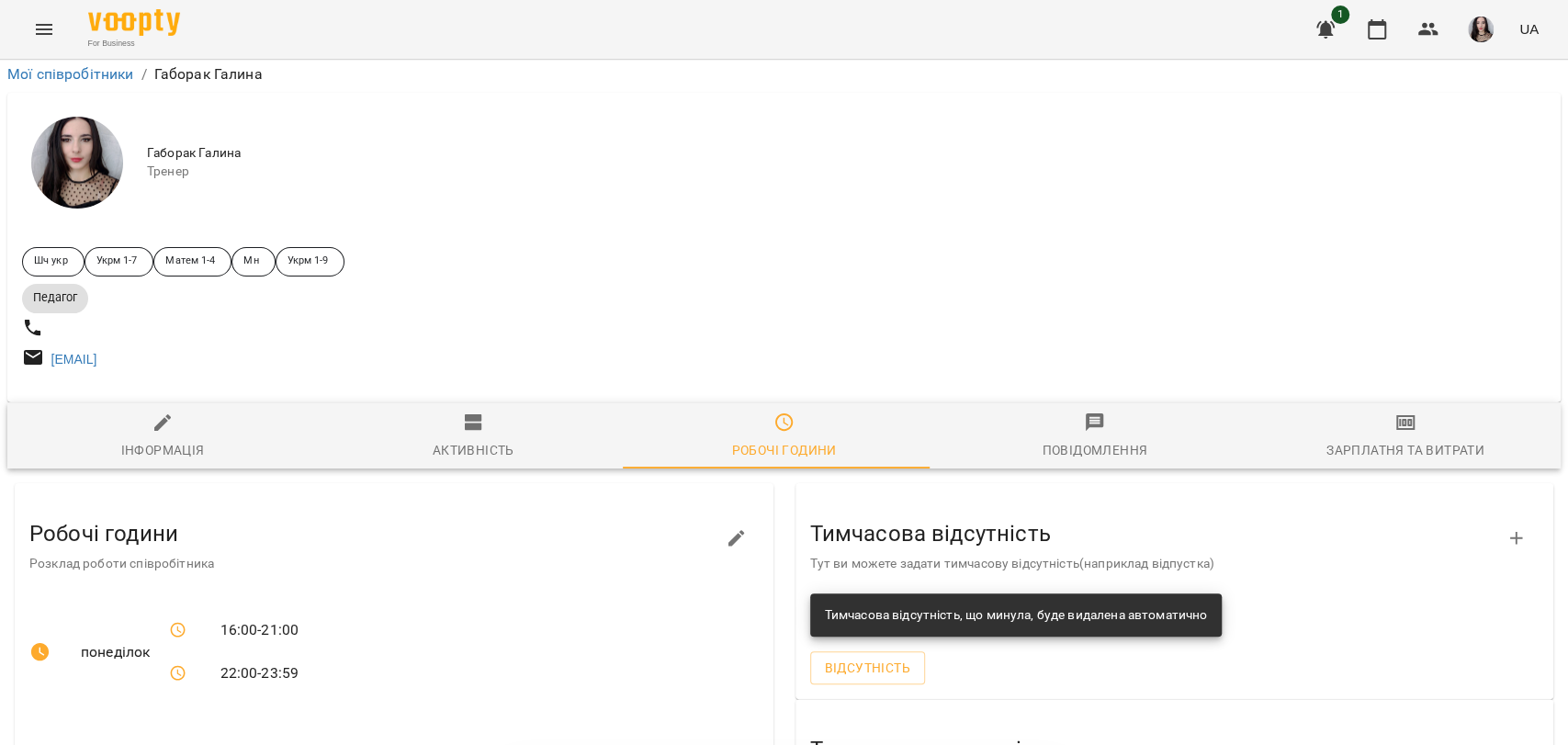 scroll, scrollTop: 1028, scrollLeft: 0, axis: vertical 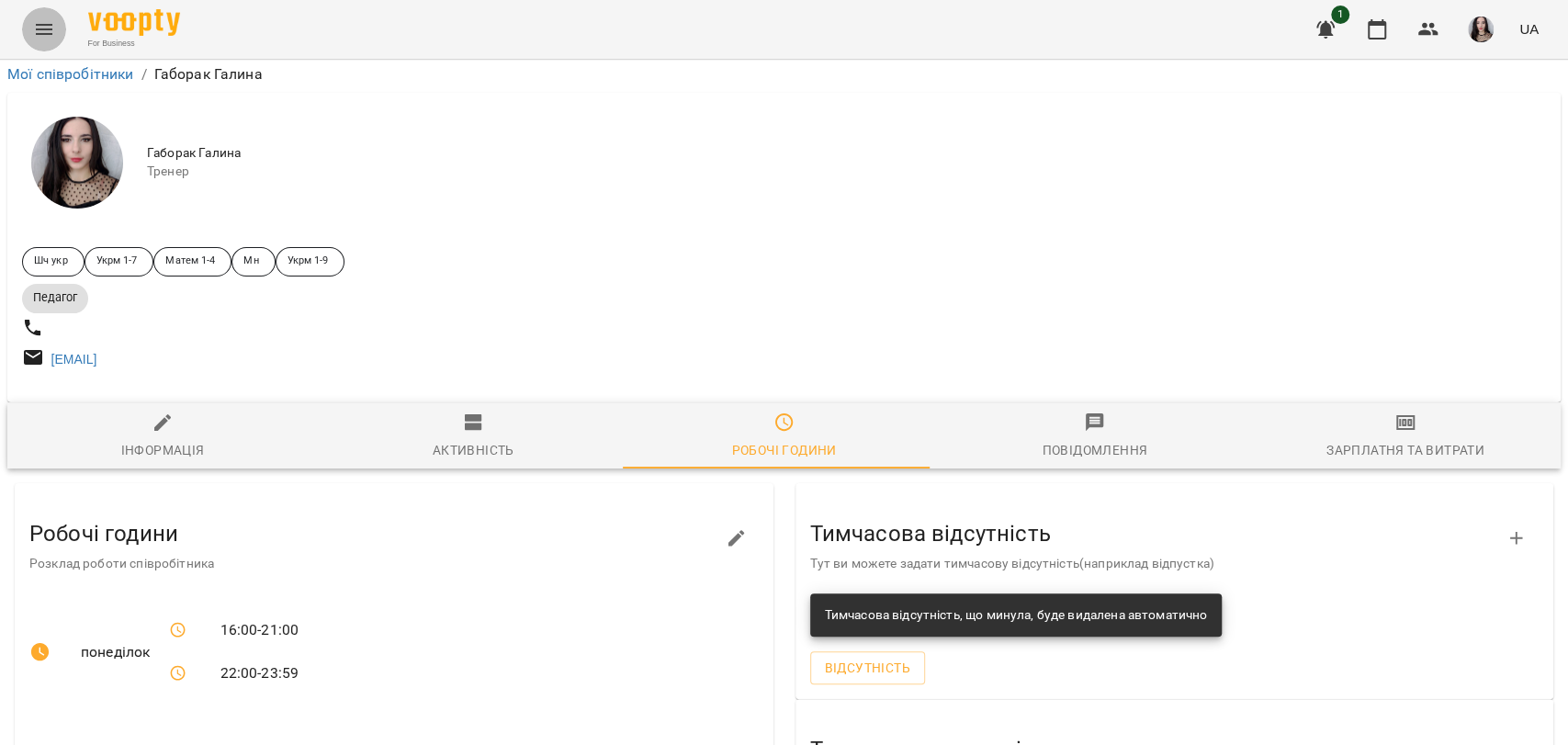 click 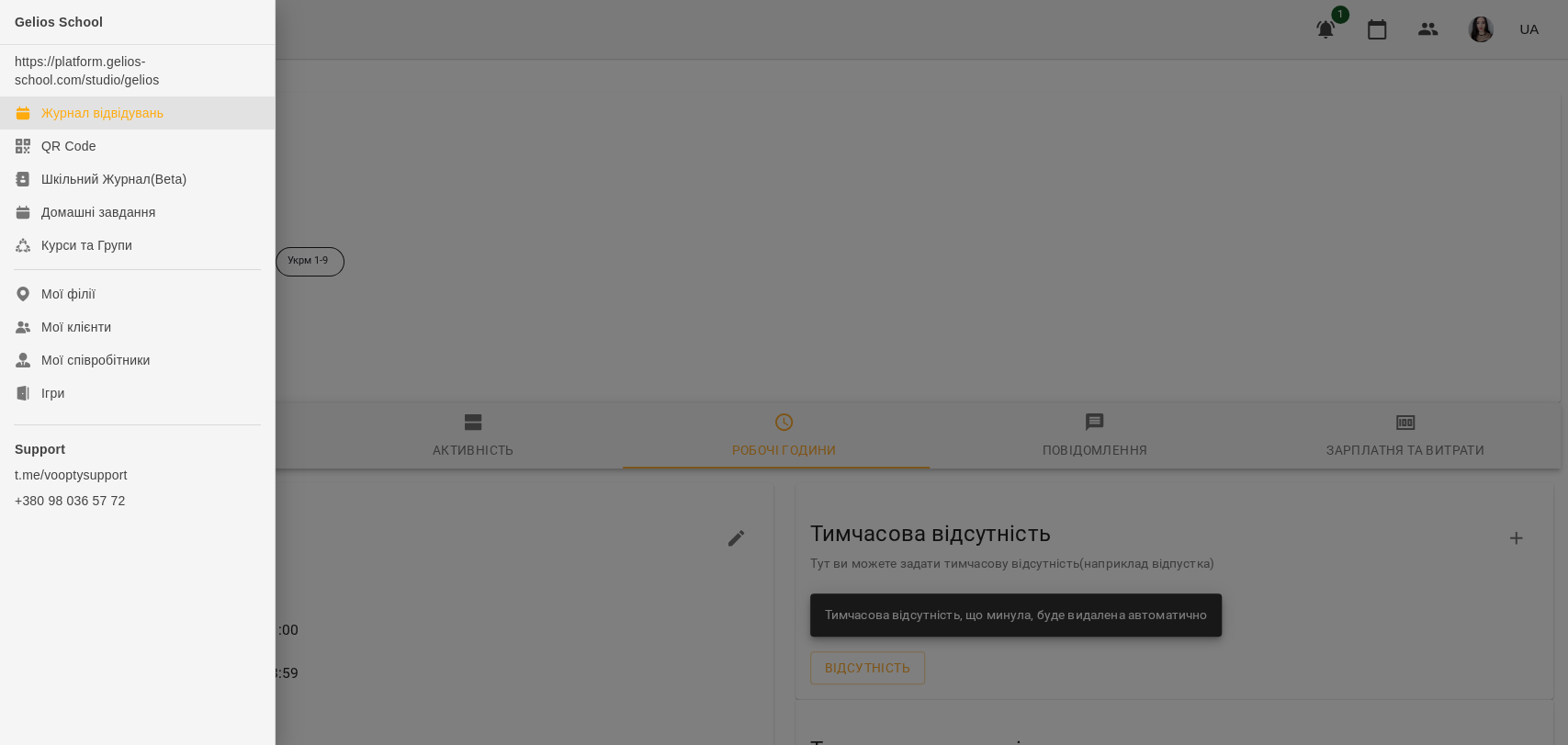click on "Журнал відвідувань" at bounding box center (102, 113) 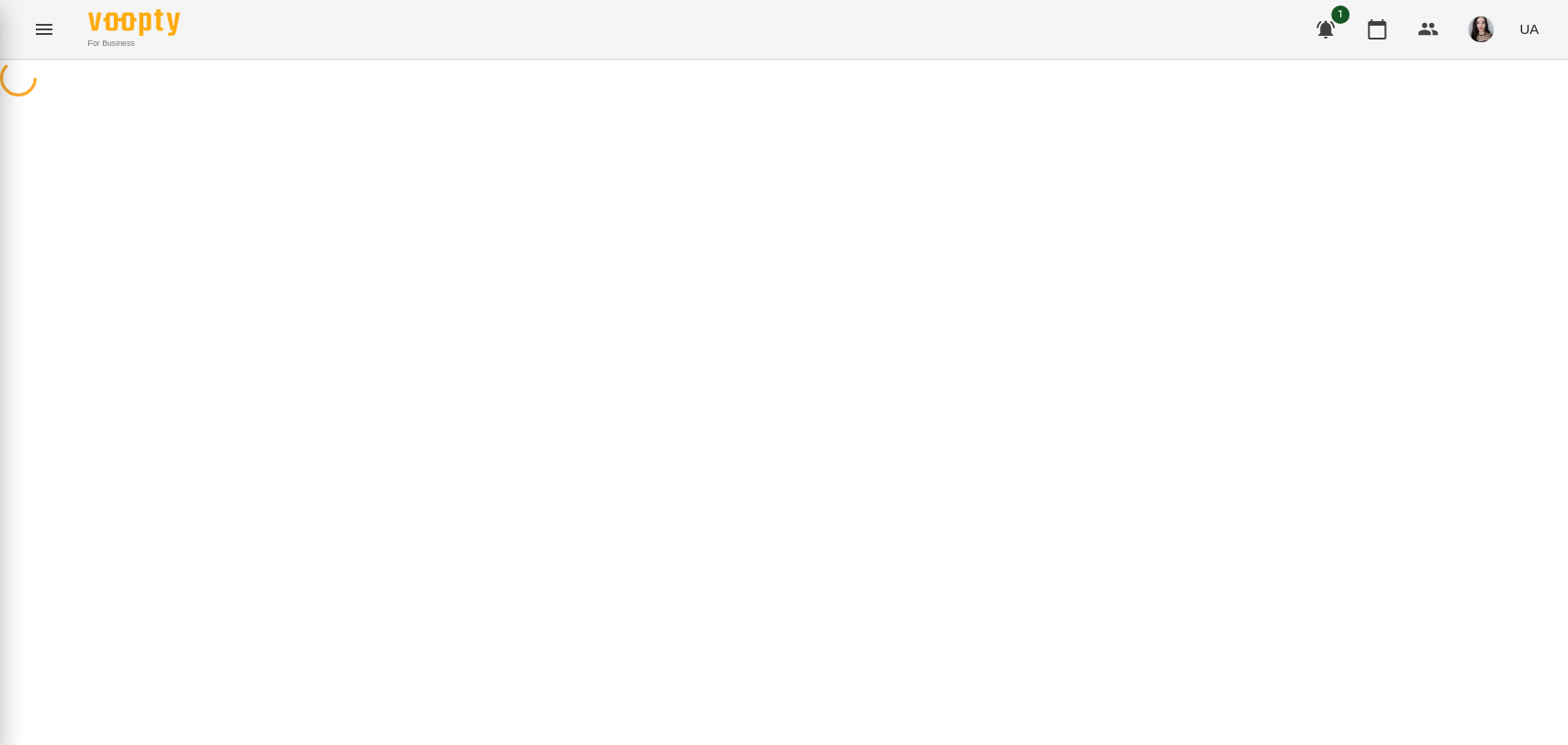 scroll, scrollTop: 0, scrollLeft: 0, axis: both 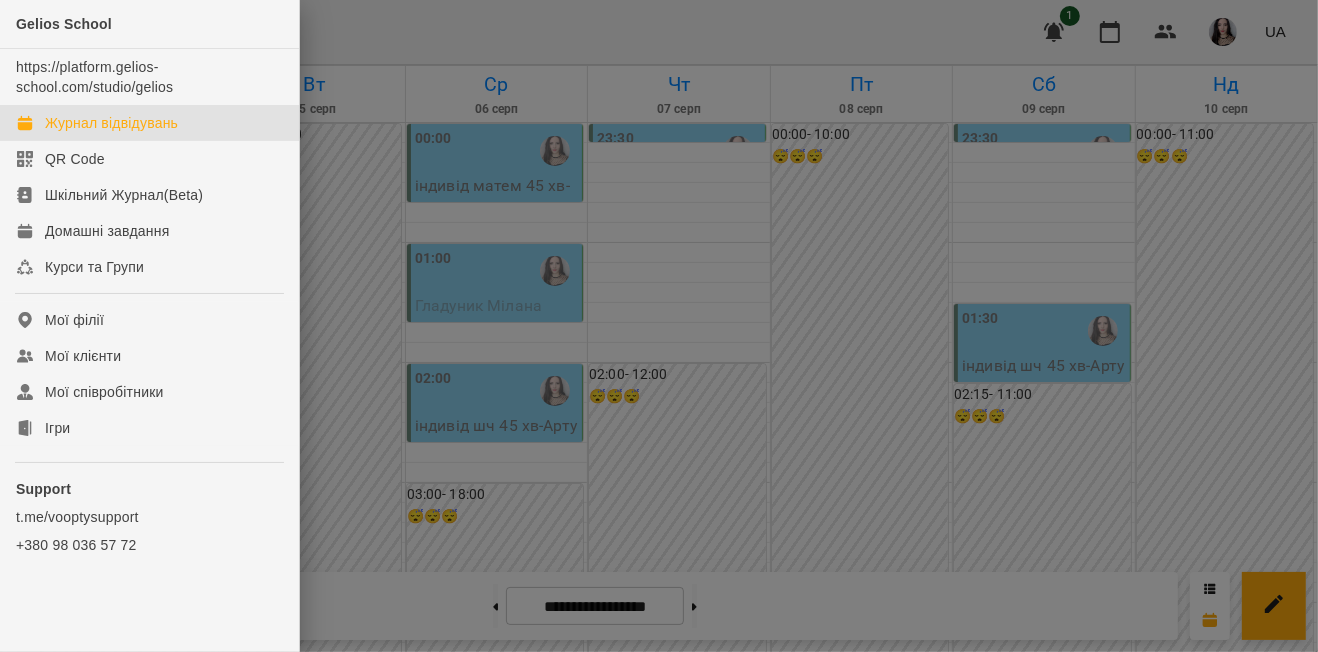 click at bounding box center [659, 326] 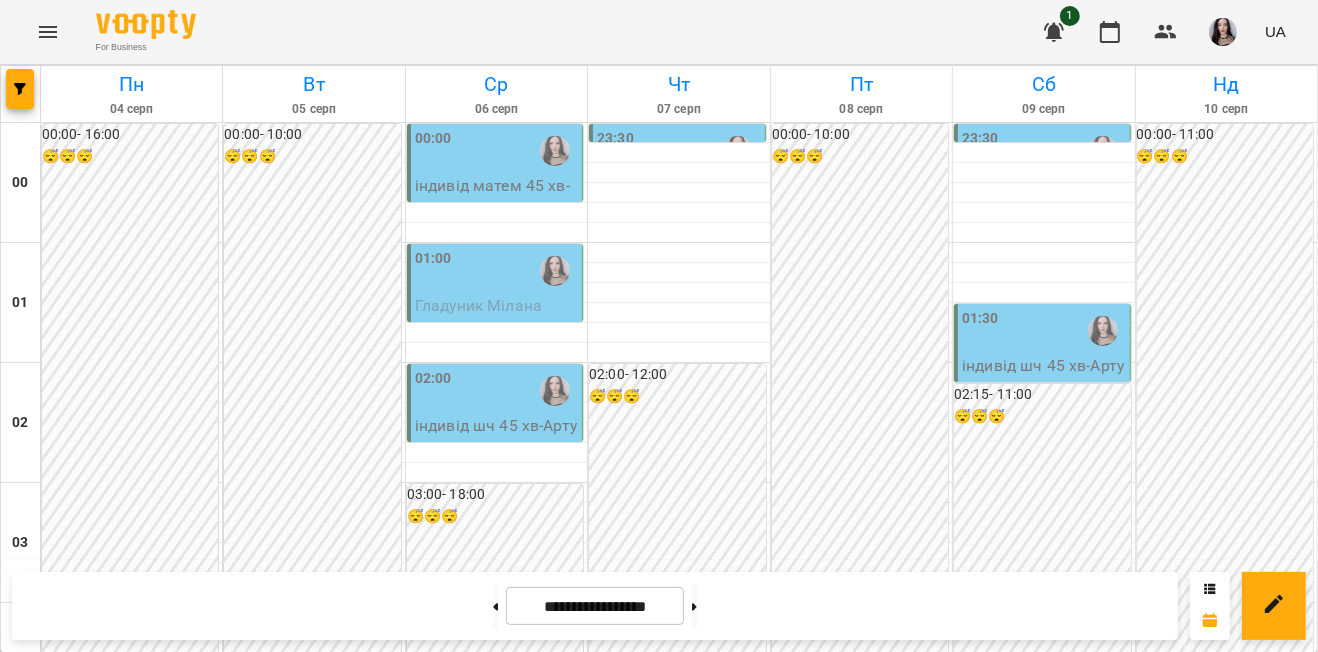 scroll, scrollTop: 0, scrollLeft: 0, axis: both 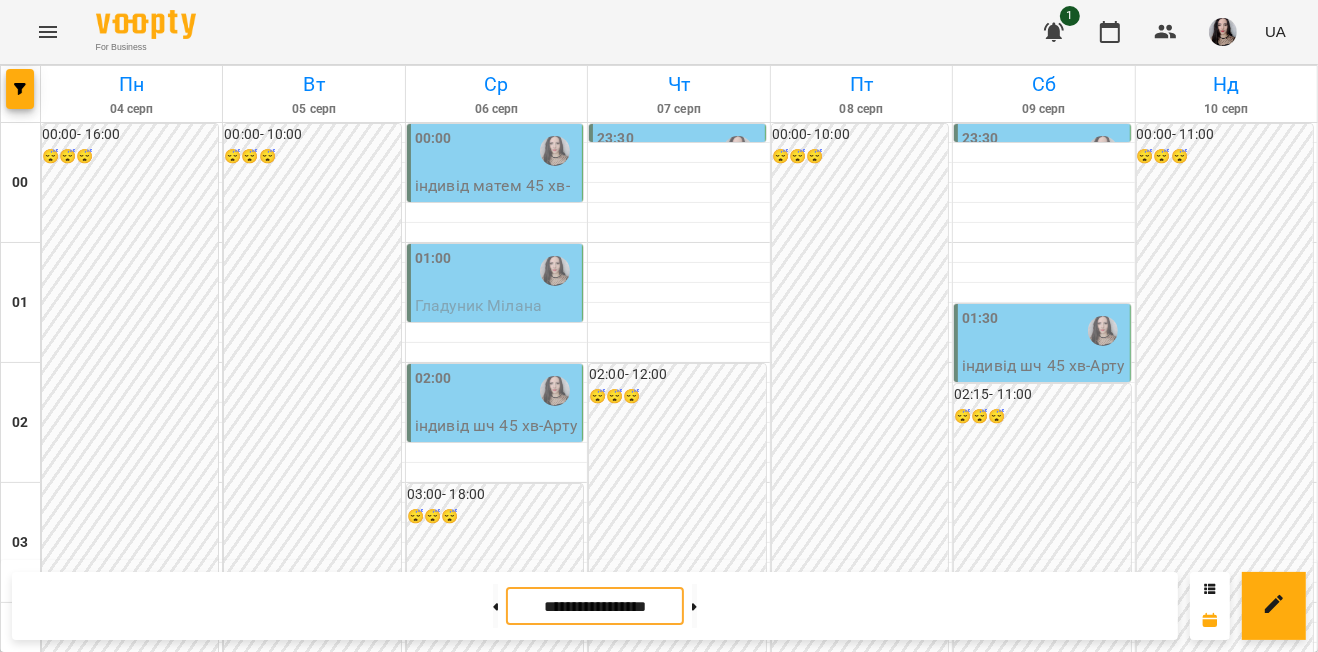 click on "**********" at bounding box center [595, 606] 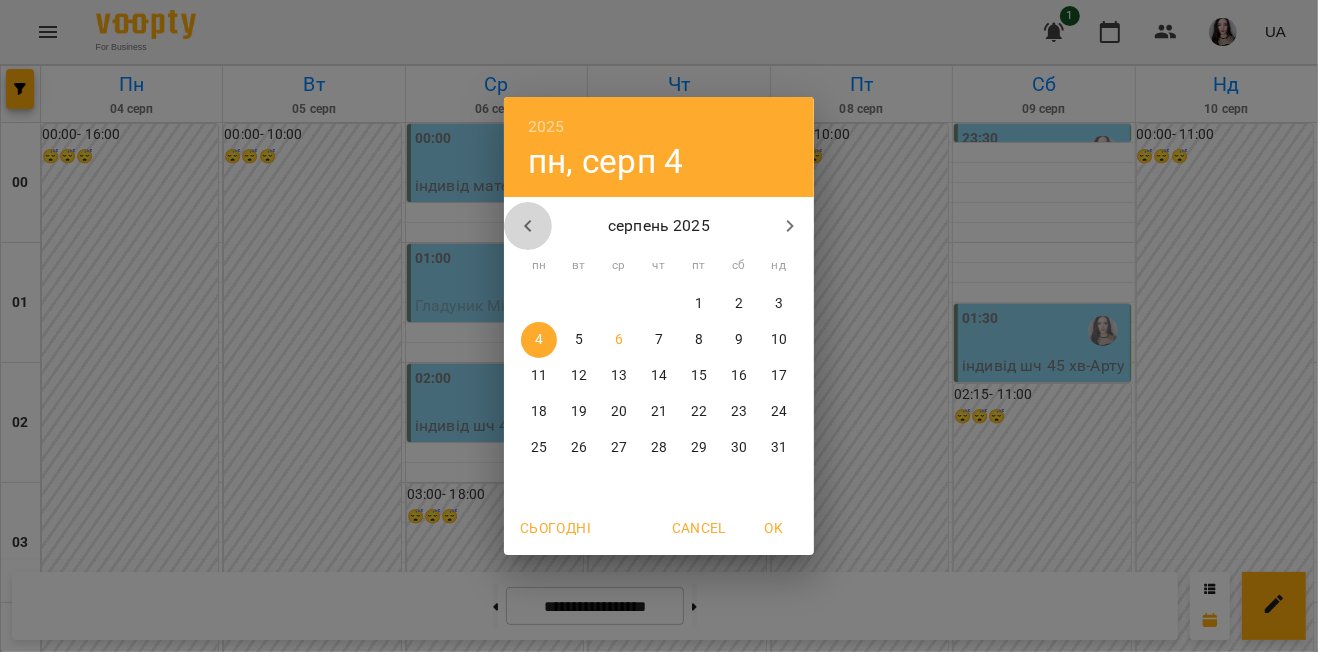 click 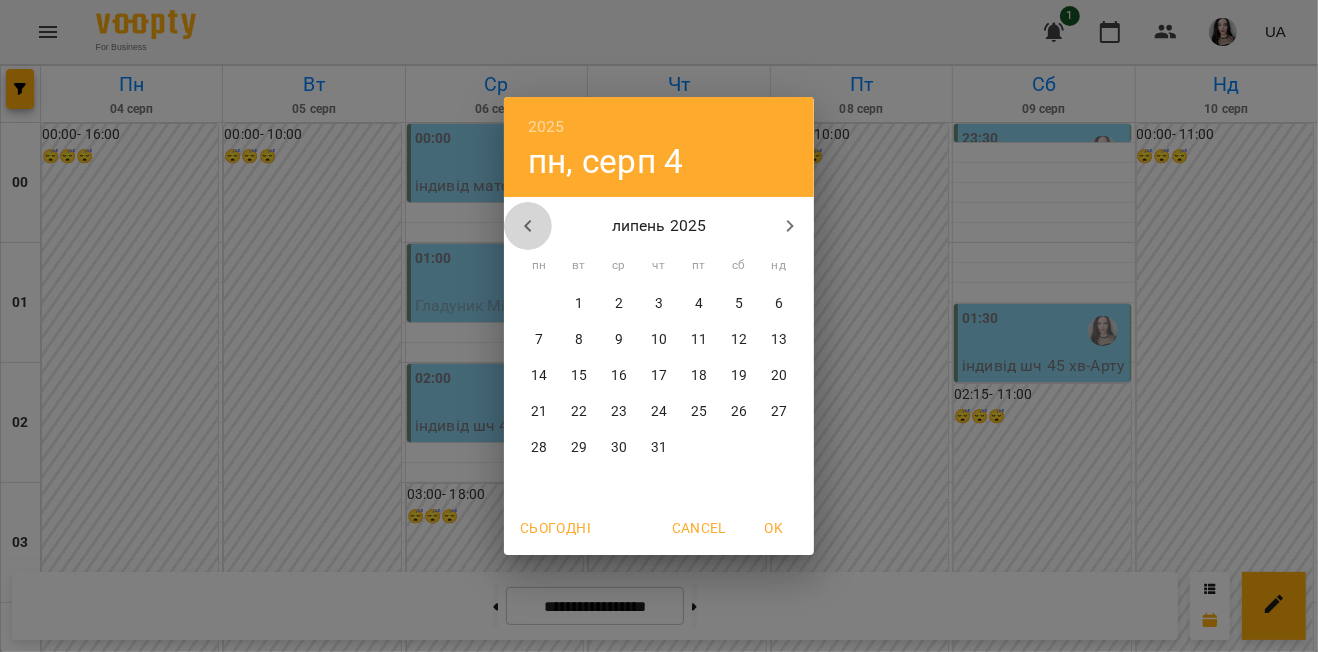 click 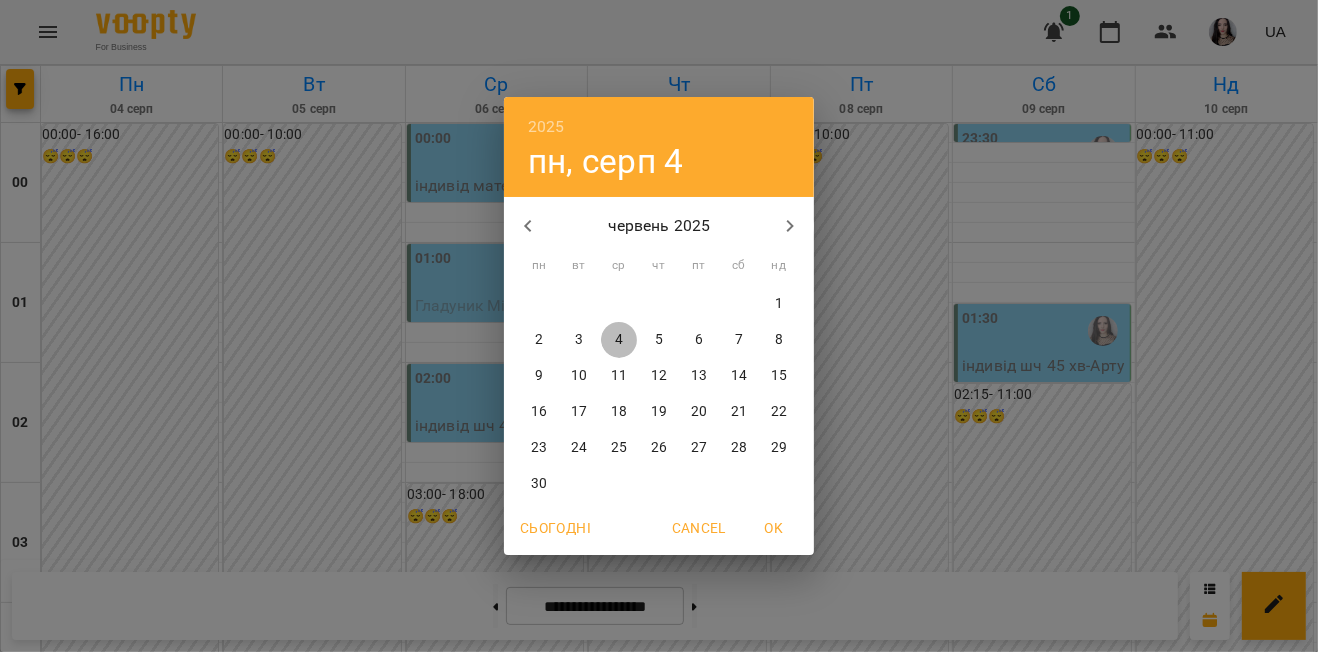 click on "4" at bounding box center (619, 340) 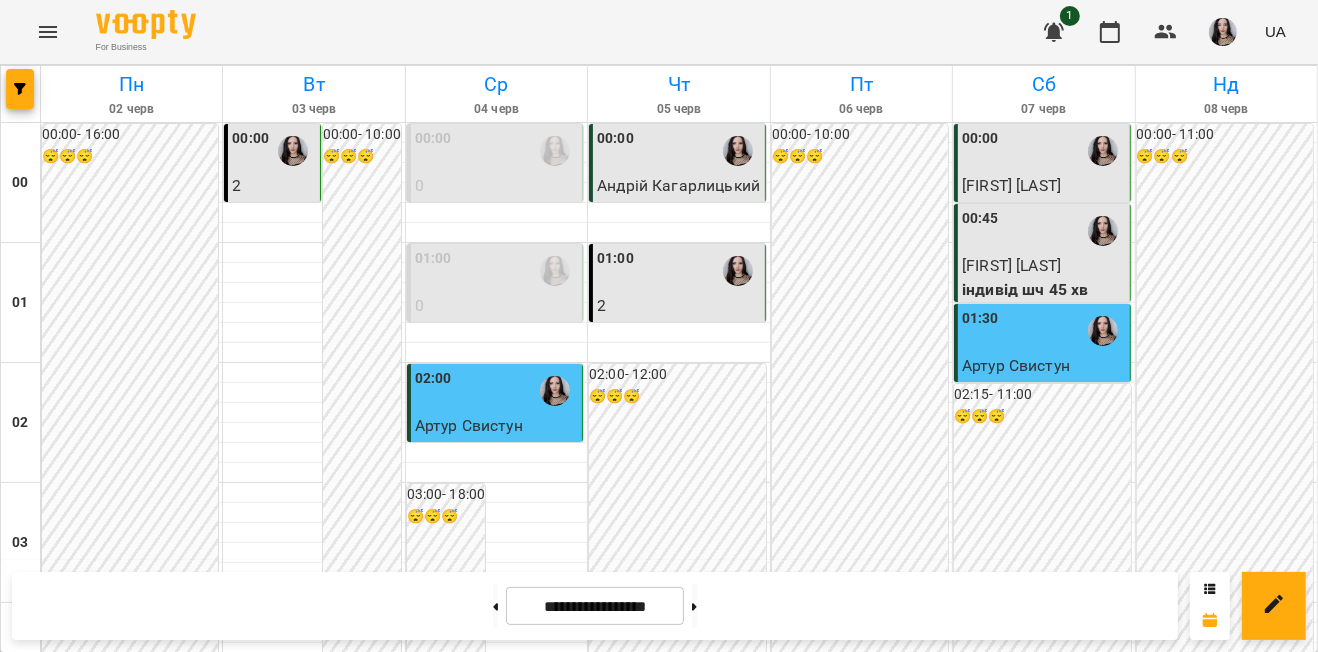 click at bounding box center [293, 151] 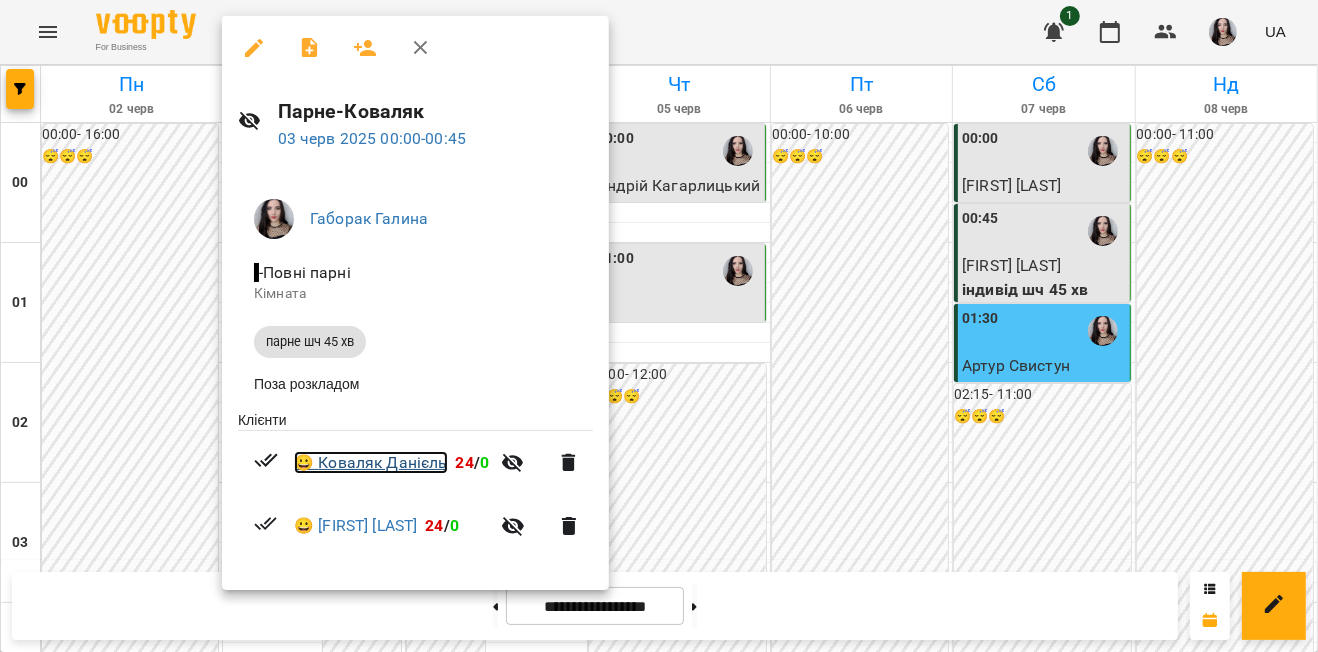 click on "😀   [FIRST] [LAST]" at bounding box center (371, 463) 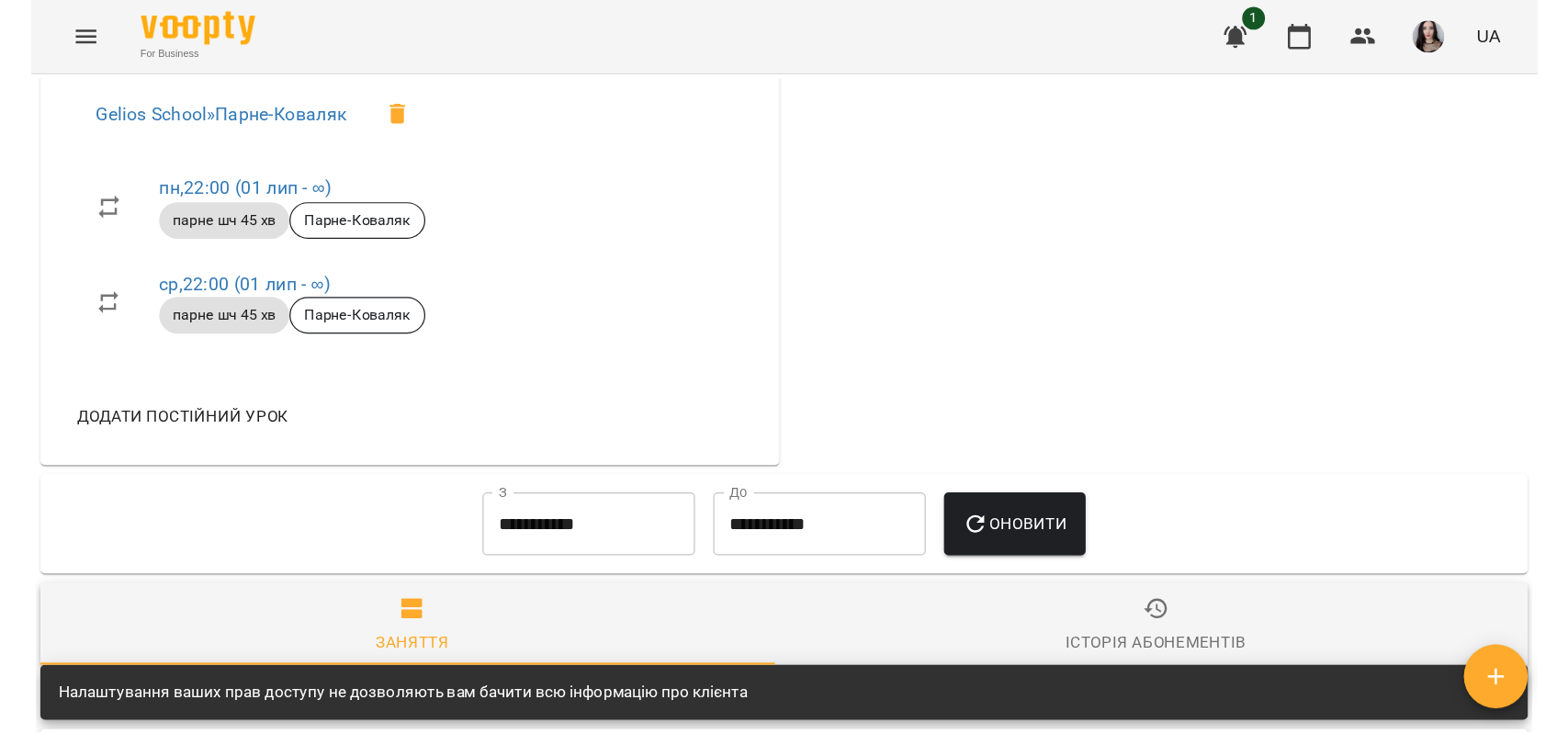 scroll, scrollTop: 925, scrollLeft: 0, axis: vertical 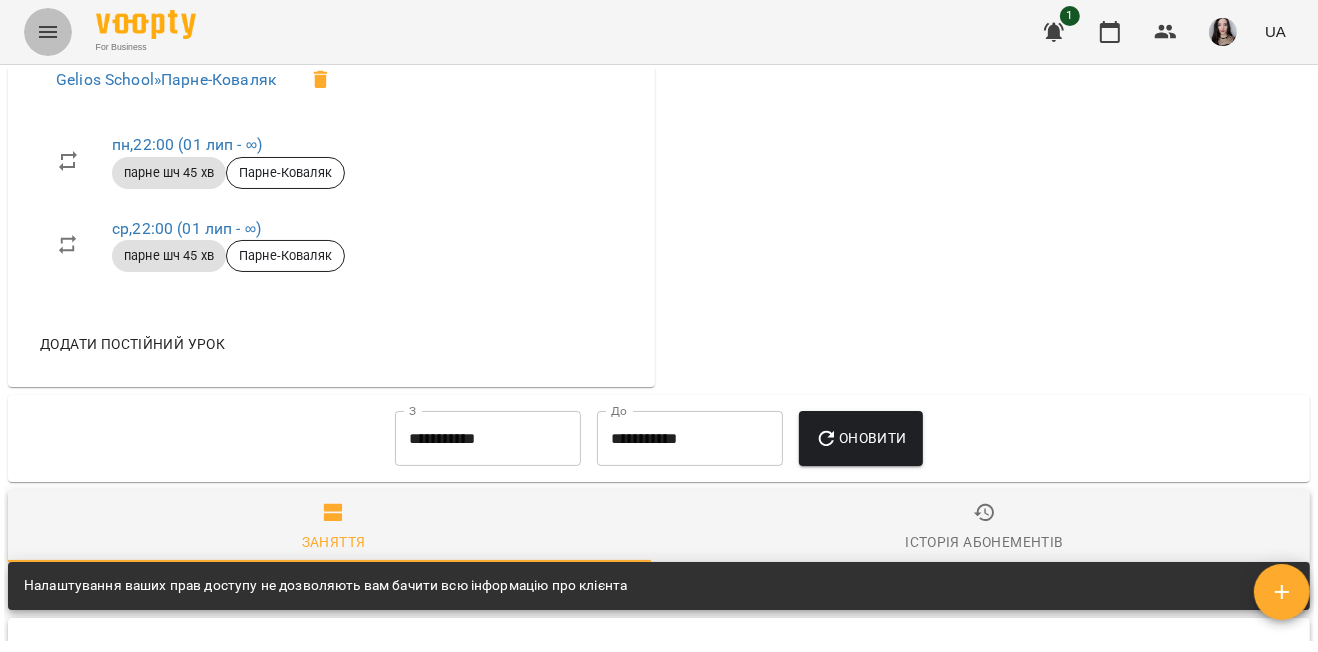 click 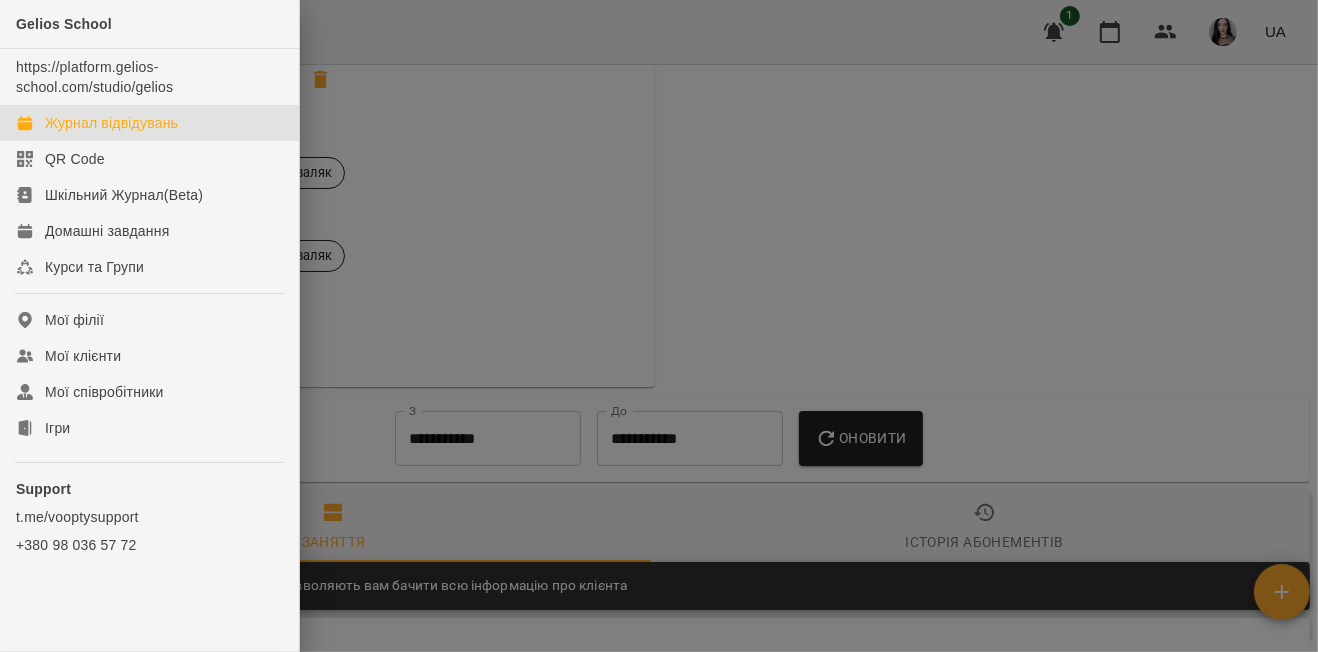 click on "Журнал відвідувань" at bounding box center [111, 123] 